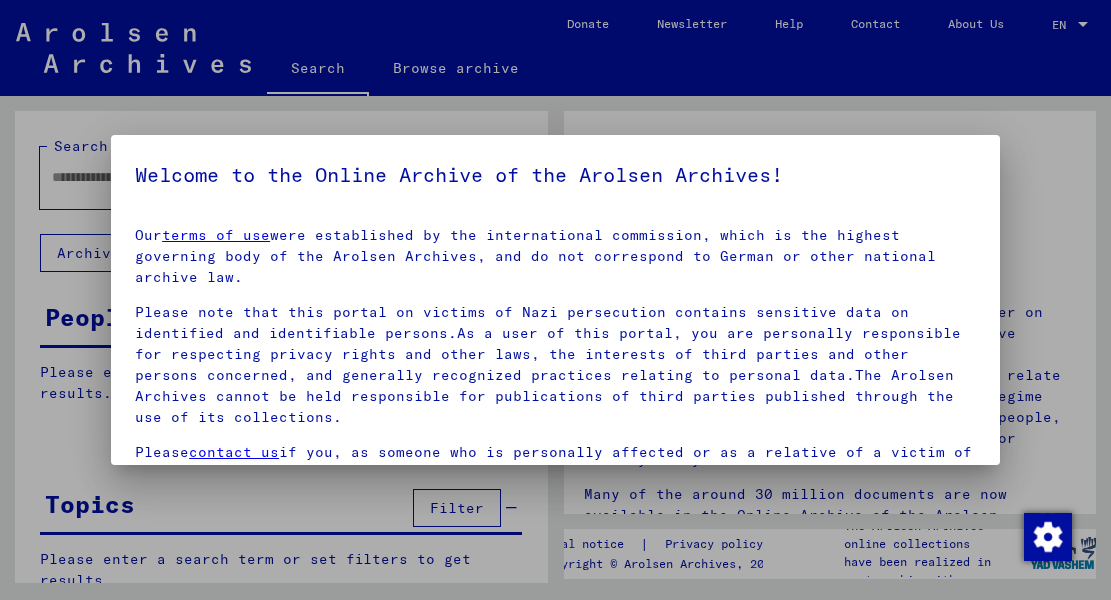 scroll, scrollTop: 0, scrollLeft: 0, axis: both 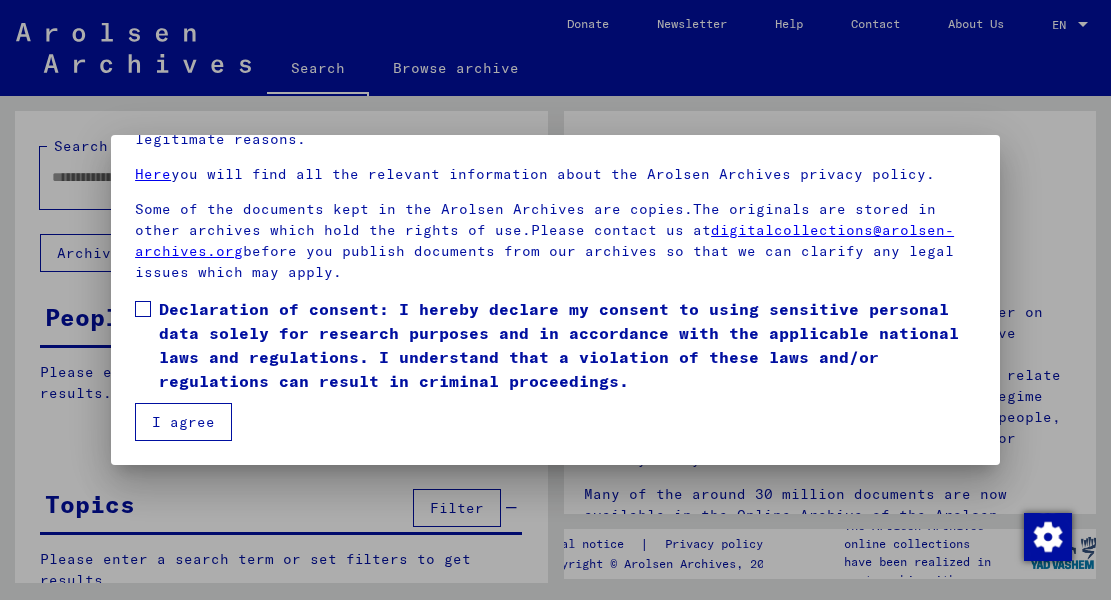 click at bounding box center [143, 309] 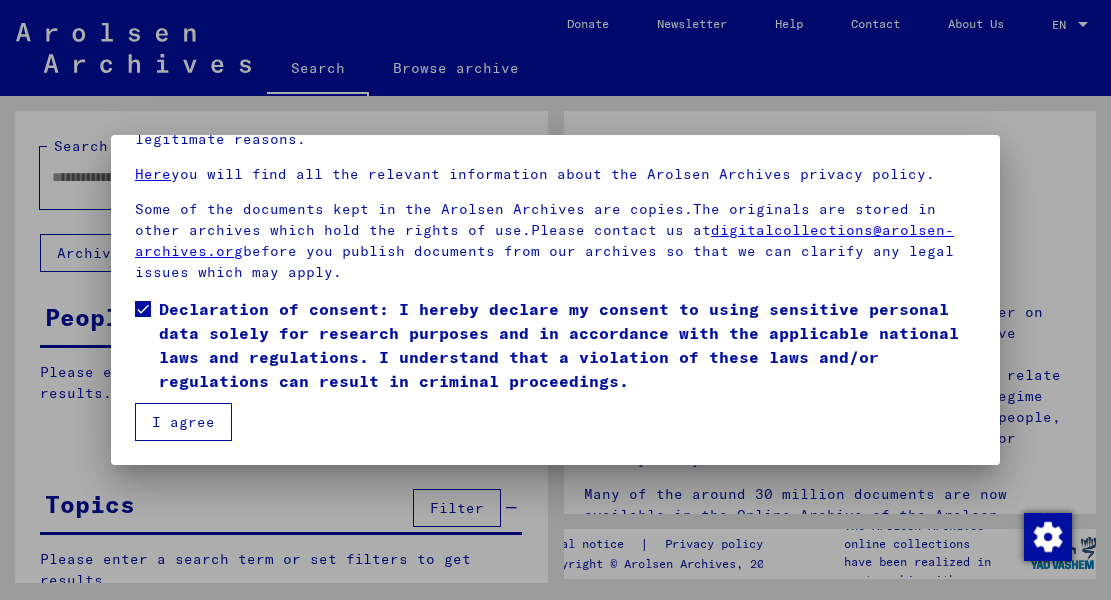 click on "I agree" at bounding box center [183, 422] 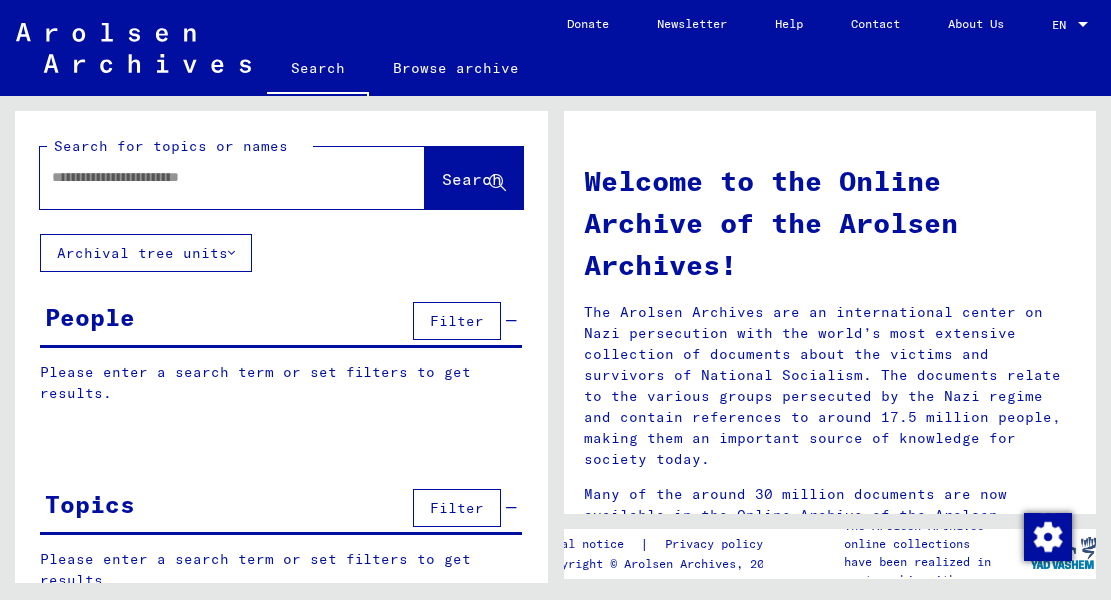 click at bounding box center [208, 177] 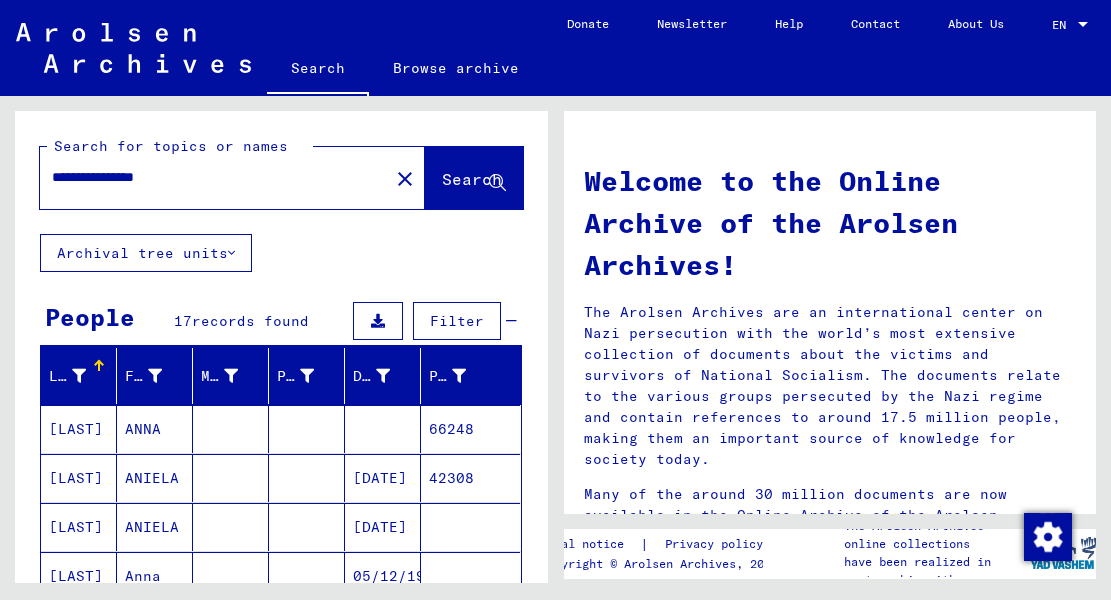 click at bounding box center [307, 527] 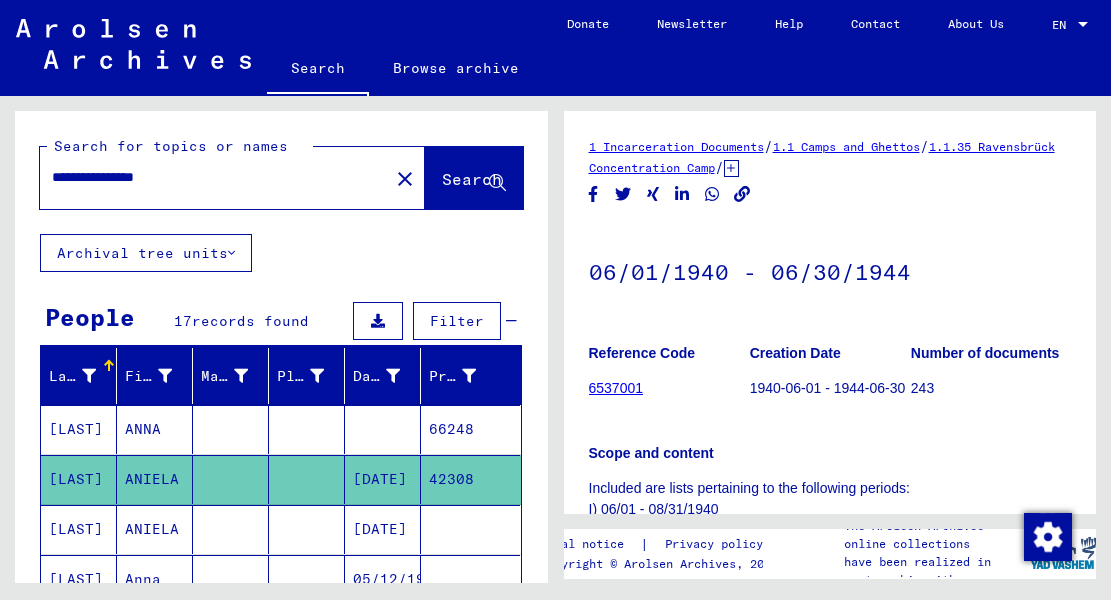scroll, scrollTop: 0, scrollLeft: 0, axis: both 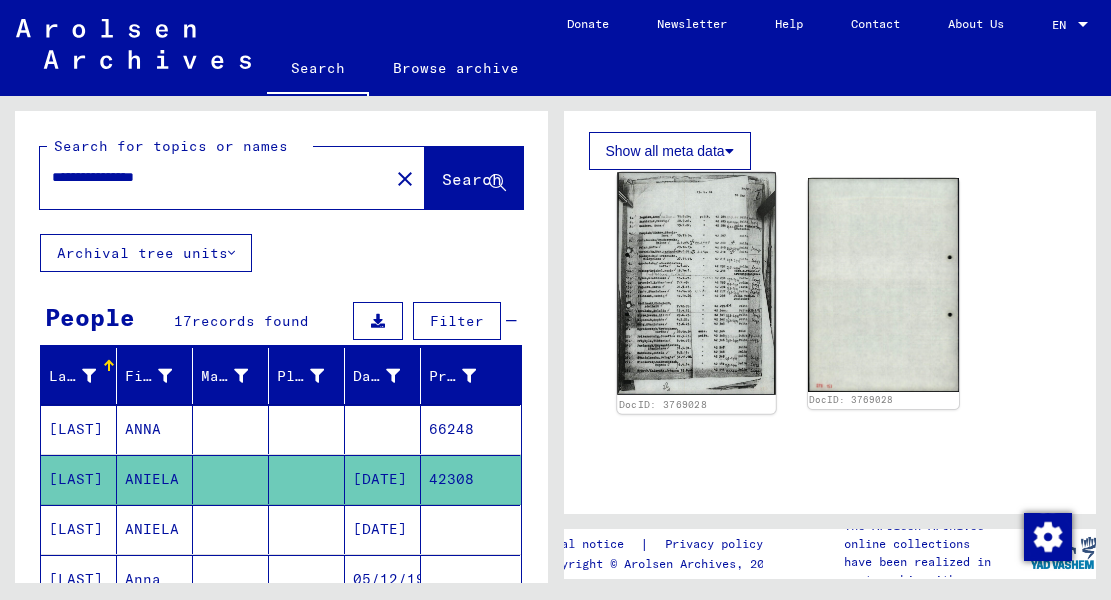 click 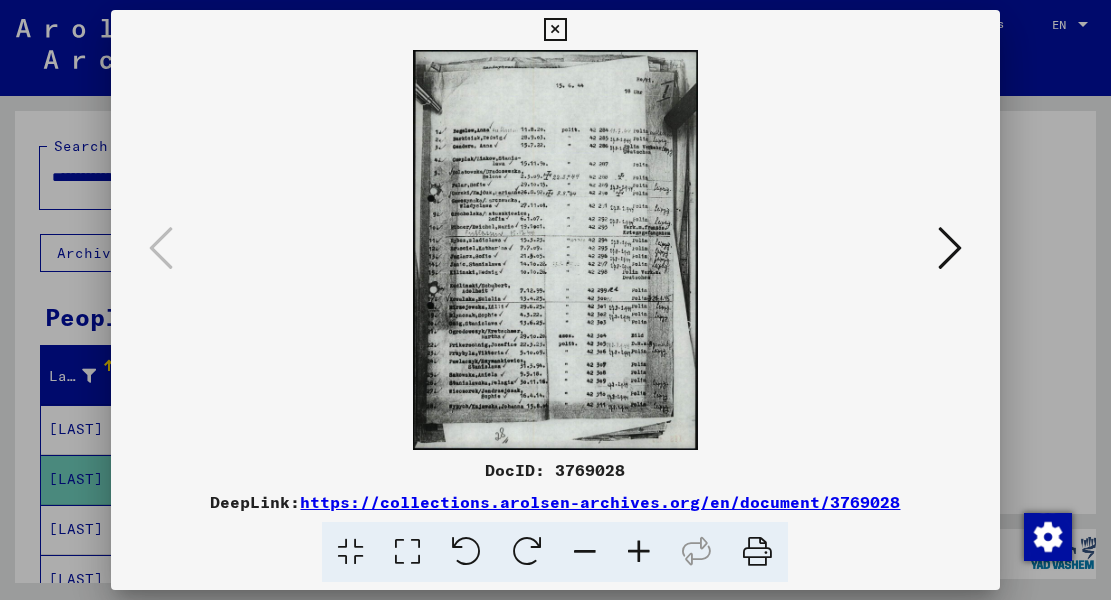 click at bounding box center (639, 552) 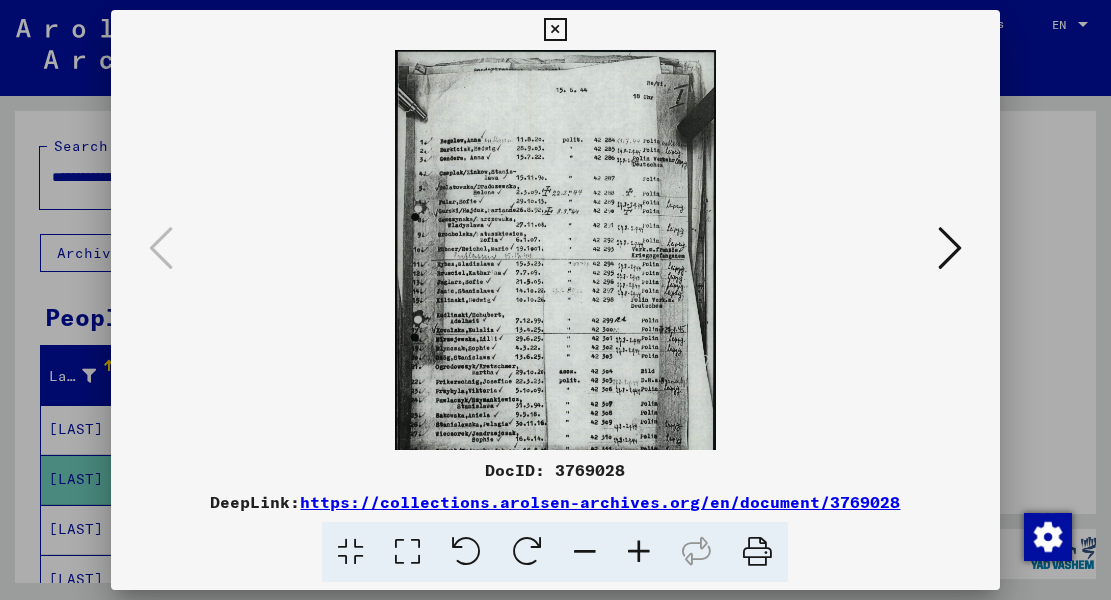 click at bounding box center (639, 552) 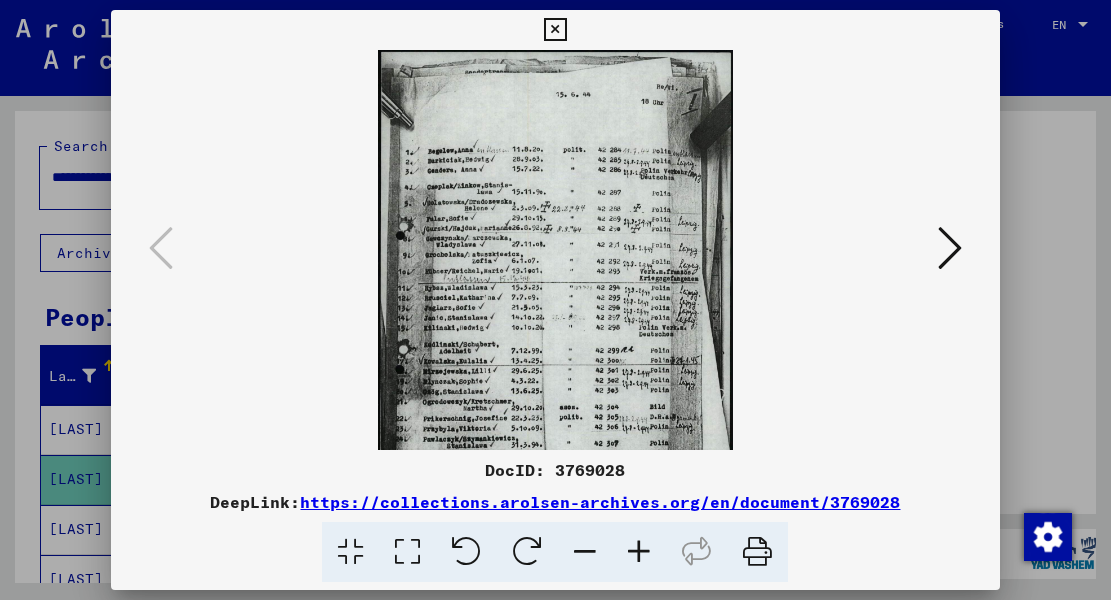 click at bounding box center [639, 552] 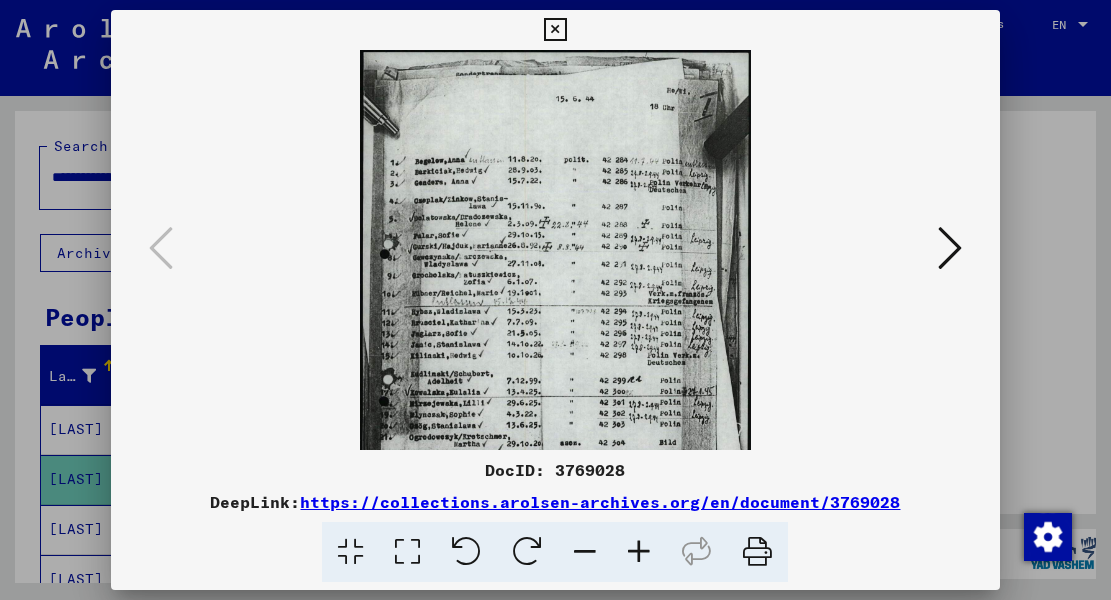 click at bounding box center (639, 552) 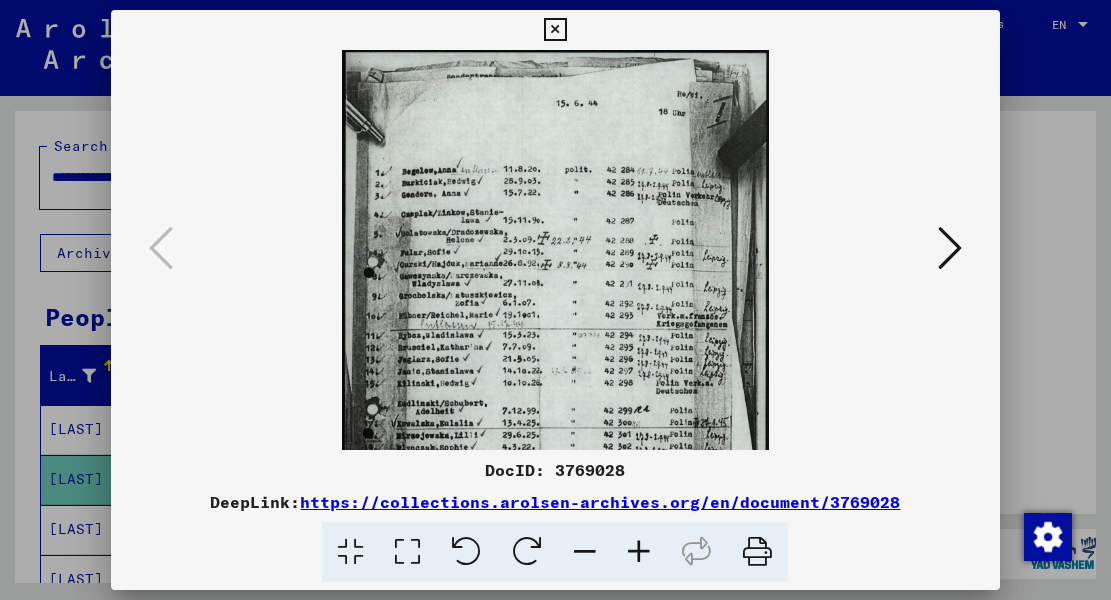 click at bounding box center [639, 552] 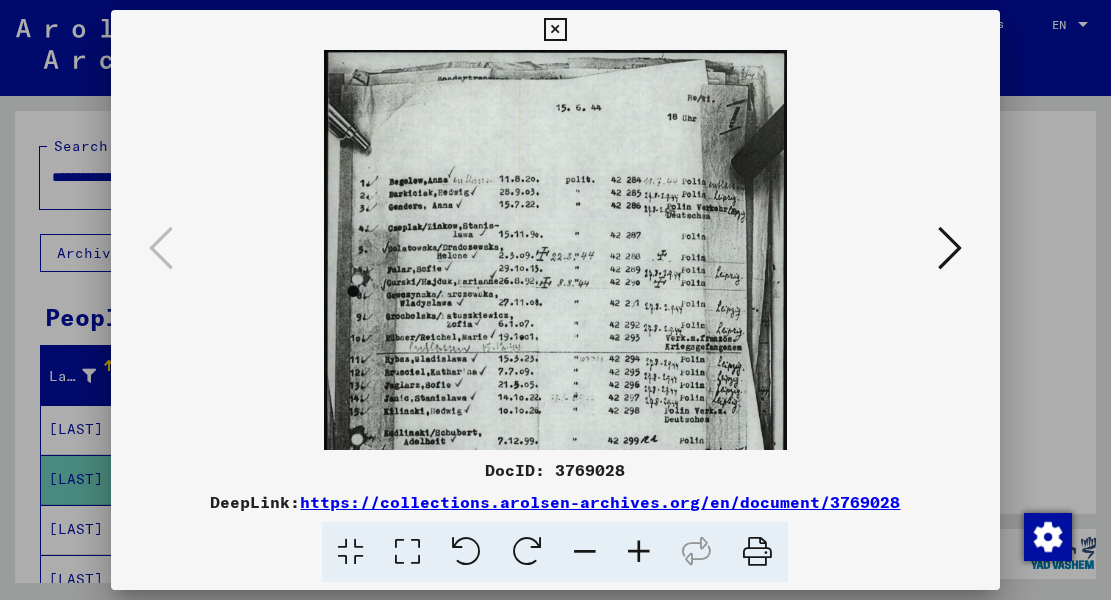 click at bounding box center (639, 552) 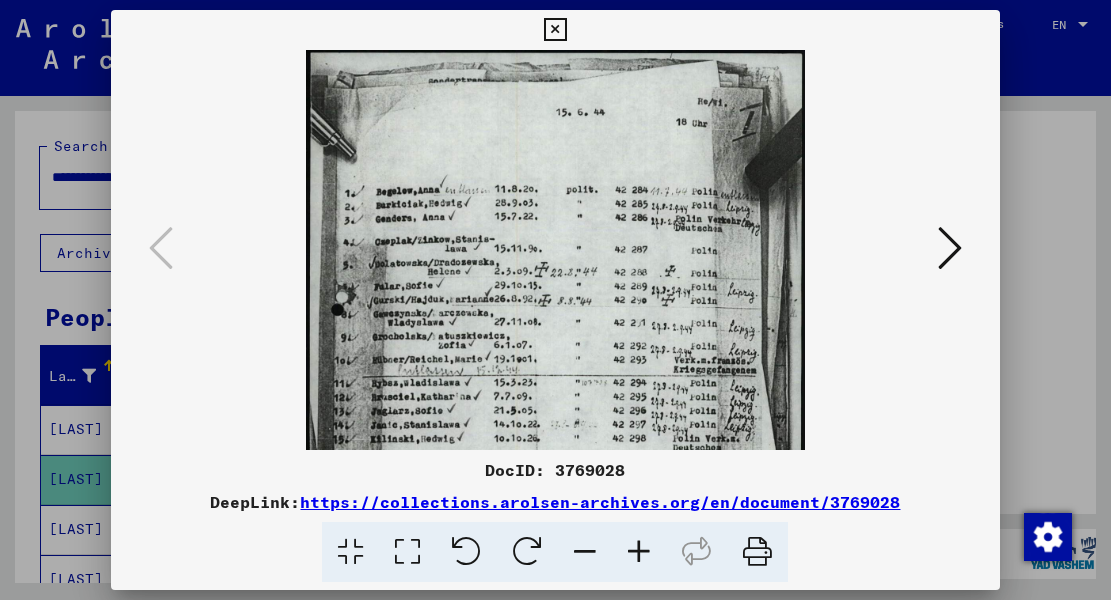 click at bounding box center (639, 552) 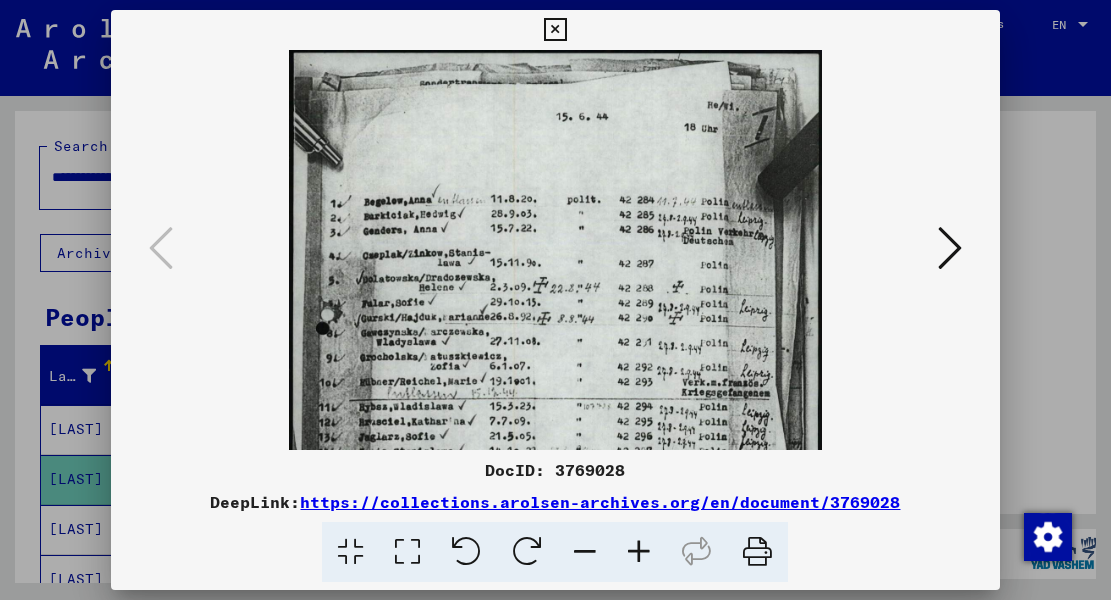 click at bounding box center [639, 552] 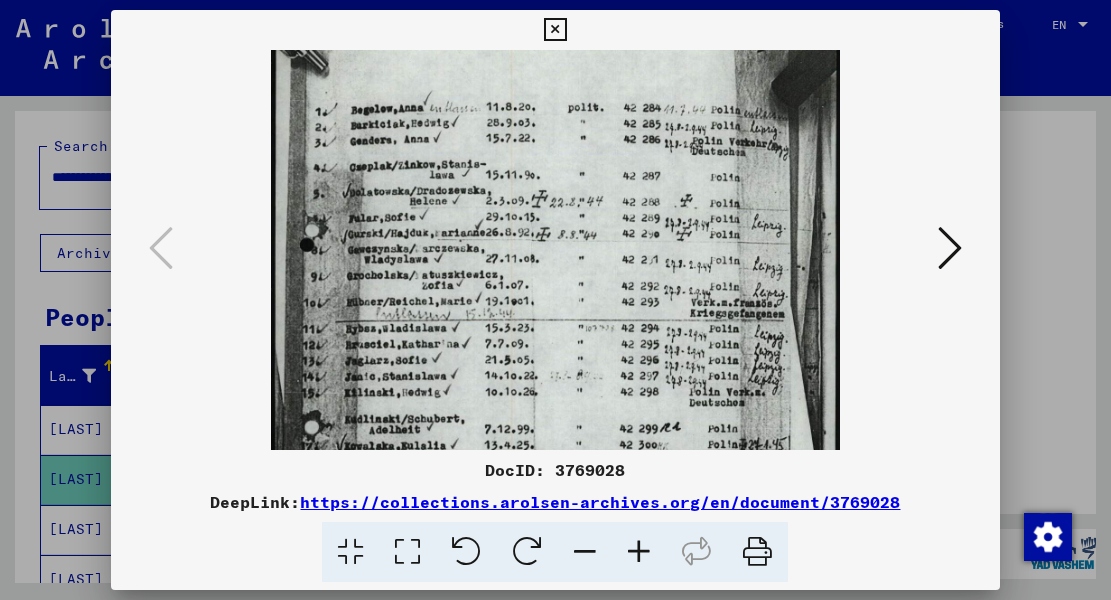 scroll, scrollTop: 104, scrollLeft: 0, axis: vertical 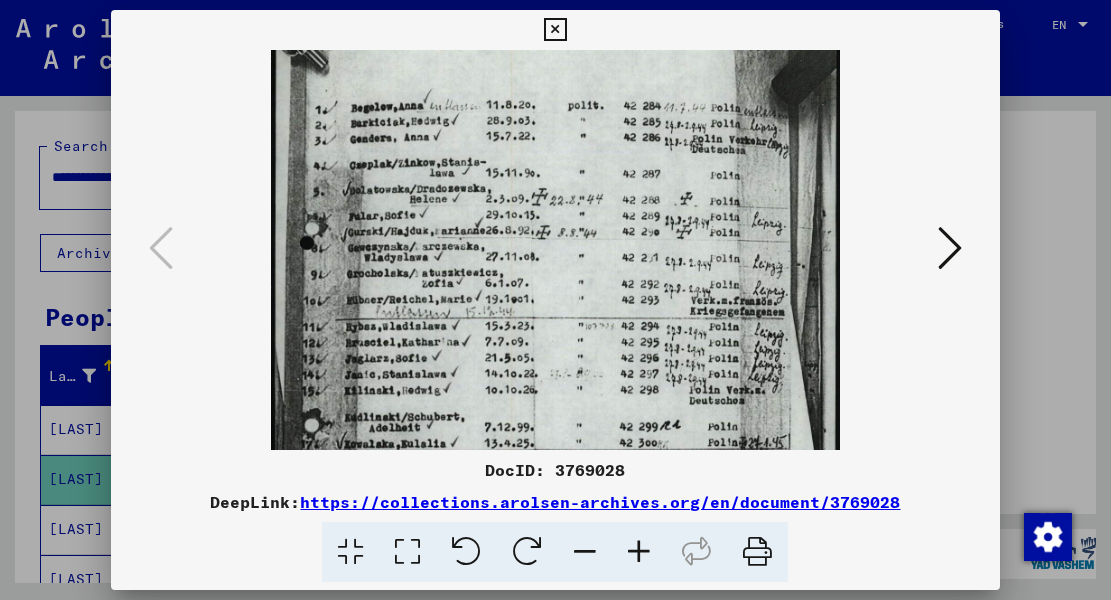 drag, startPoint x: 687, startPoint y: 391, endPoint x: 701, endPoint y: 287, distance: 104.93808 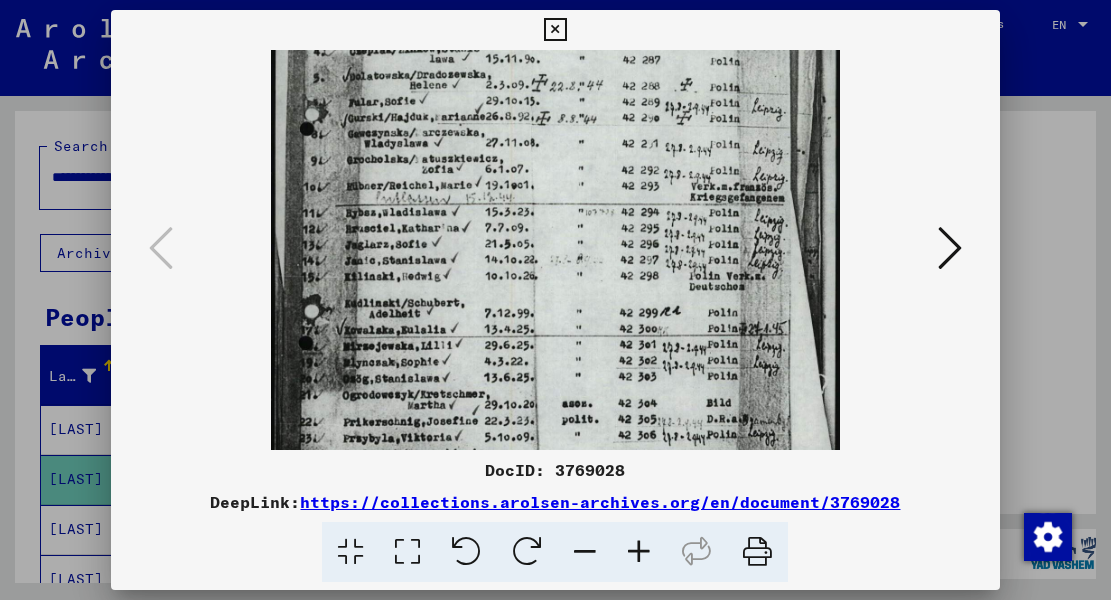 drag, startPoint x: 651, startPoint y: 393, endPoint x: 666, endPoint y: 279, distance: 114.982605 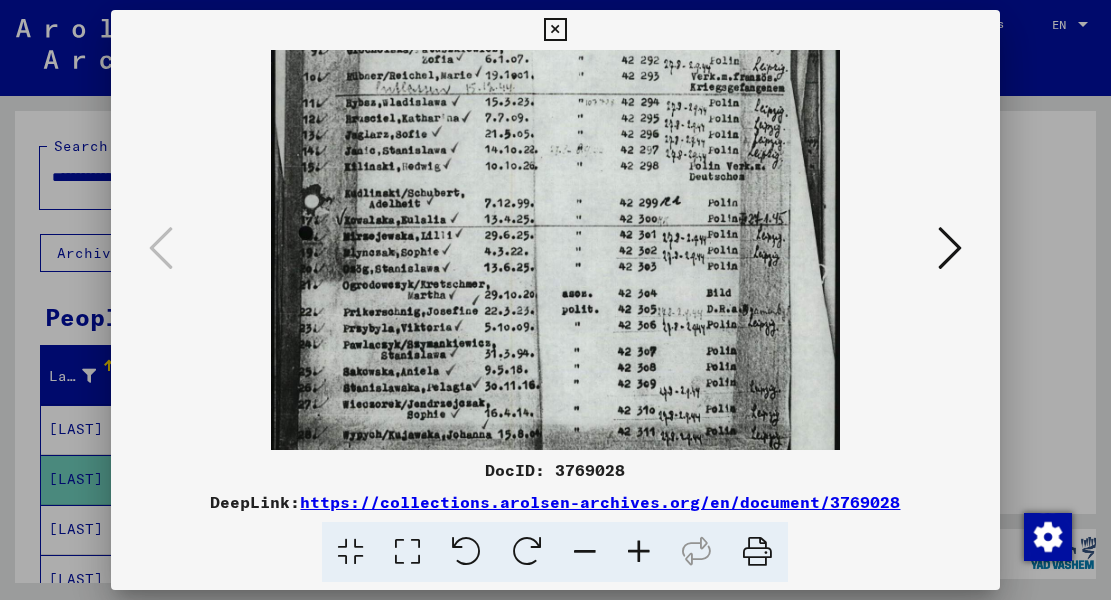drag, startPoint x: 638, startPoint y: 381, endPoint x: 660, endPoint y: 271, distance: 112.17843 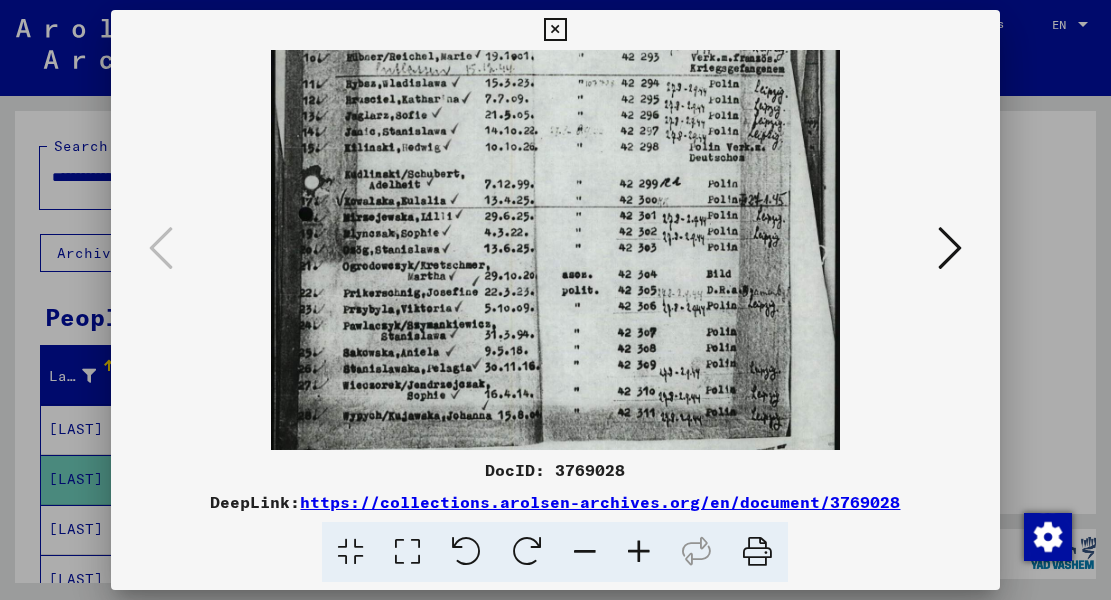 scroll, scrollTop: 354, scrollLeft: 0, axis: vertical 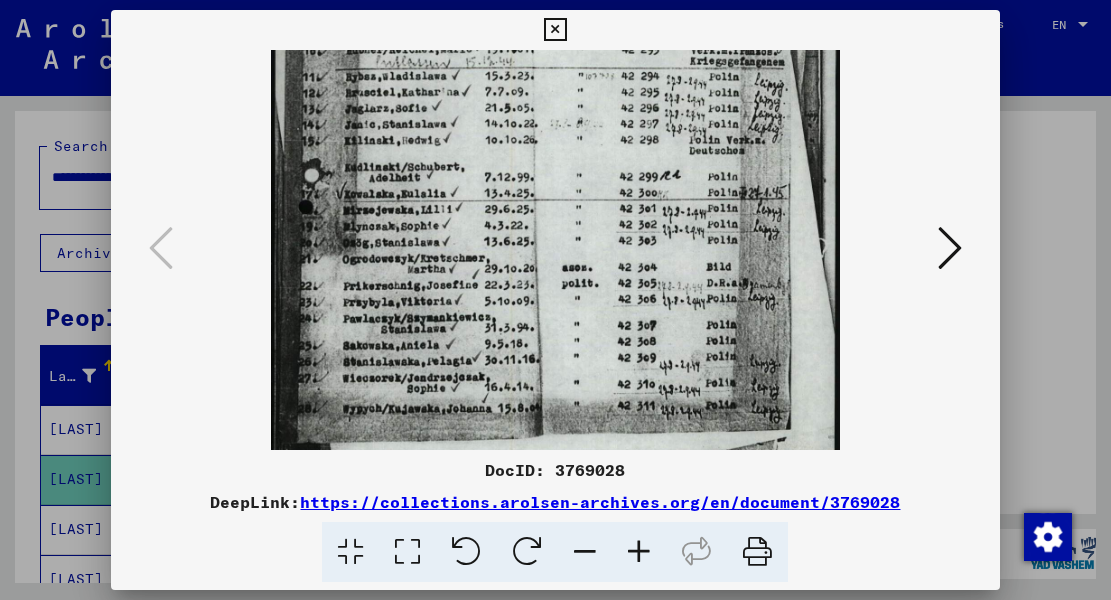 drag, startPoint x: 664, startPoint y: 376, endPoint x: 666, endPoint y: 350, distance: 26.076809 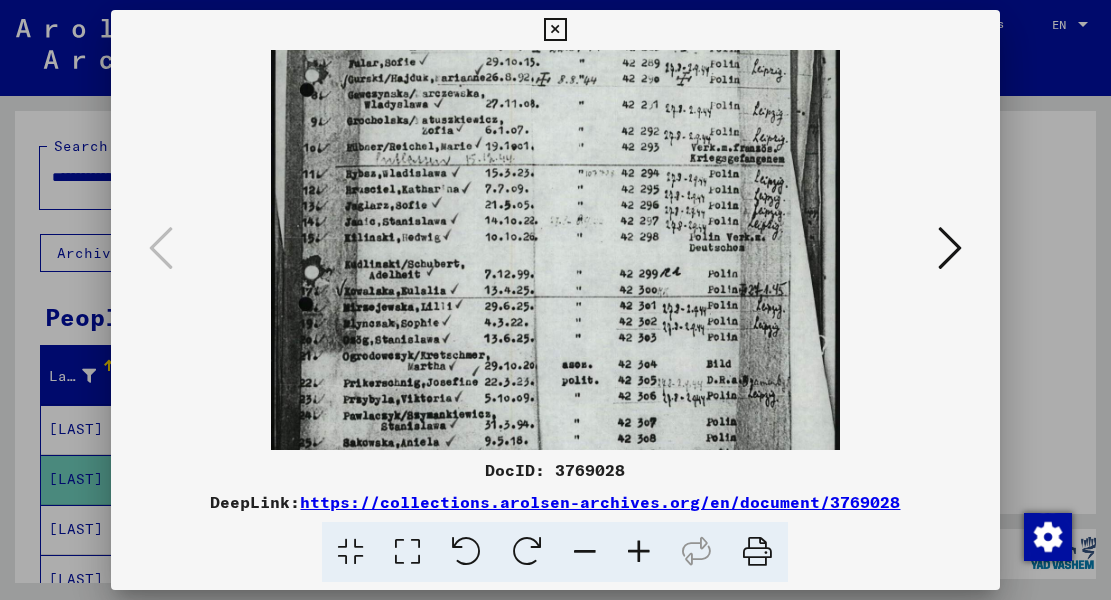 scroll, scrollTop: 256, scrollLeft: 0, axis: vertical 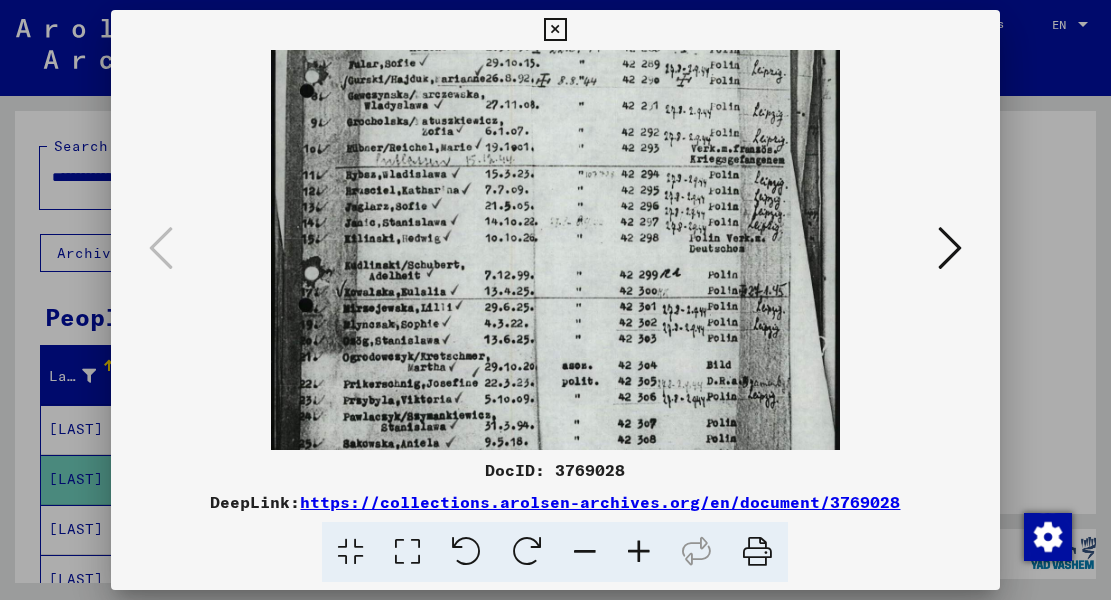 drag, startPoint x: 656, startPoint y: 215, endPoint x: 686, endPoint y: 313, distance: 102.48902 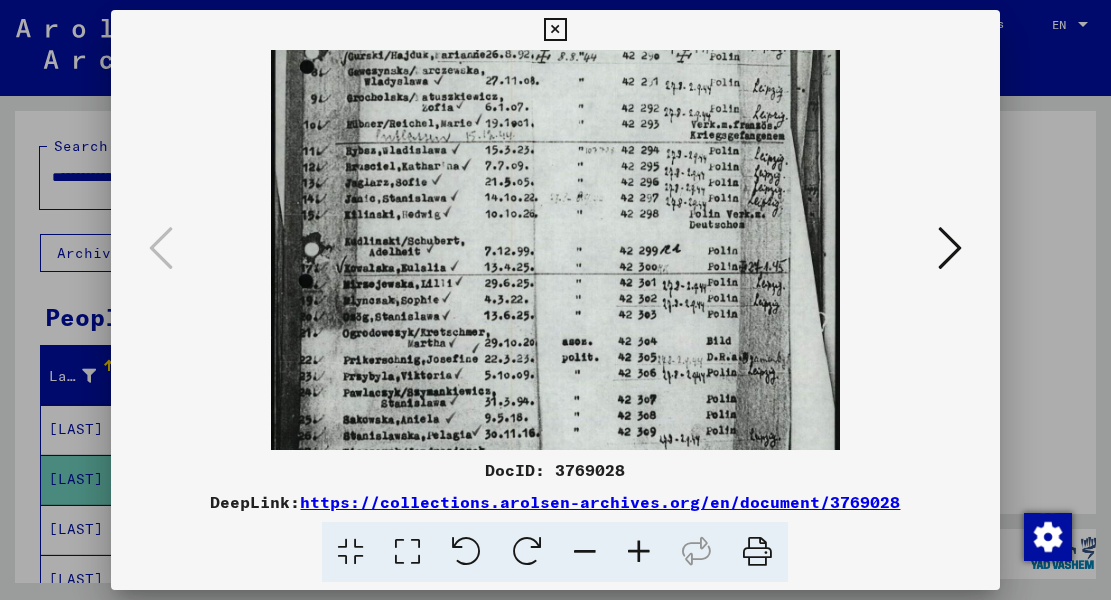 scroll, scrollTop: 286, scrollLeft: 0, axis: vertical 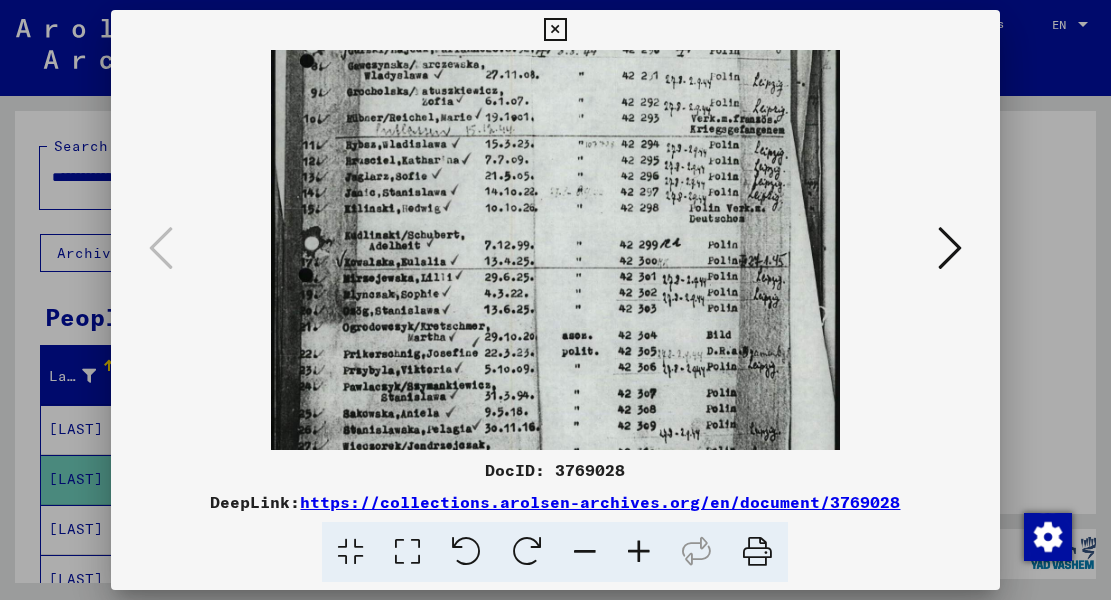 drag, startPoint x: 515, startPoint y: 300, endPoint x: 515, endPoint y: 270, distance: 30 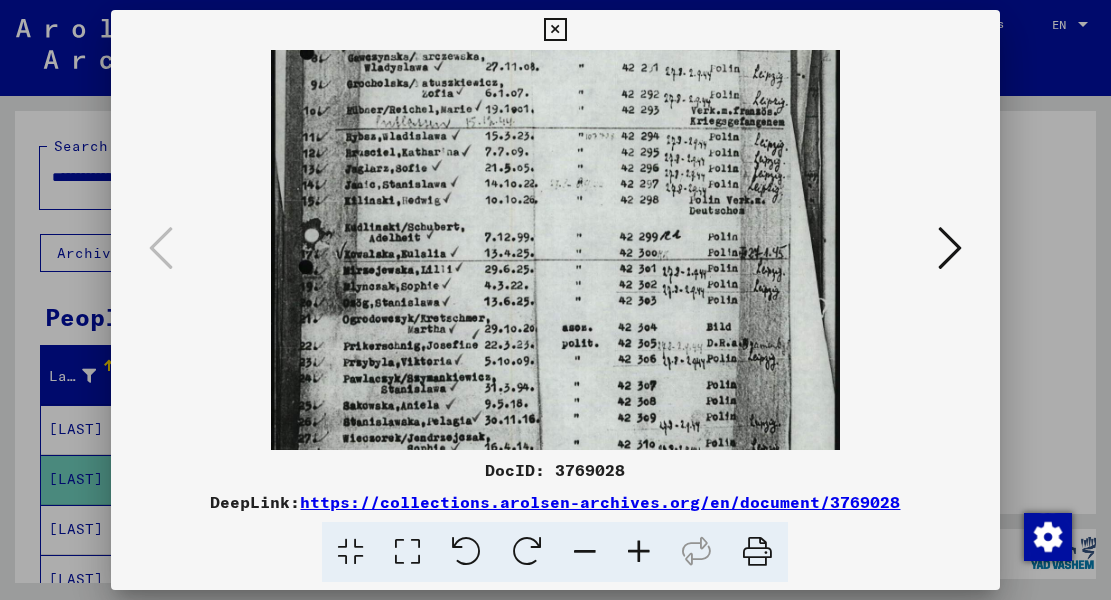 scroll, scrollTop: 293, scrollLeft: 0, axis: vertical 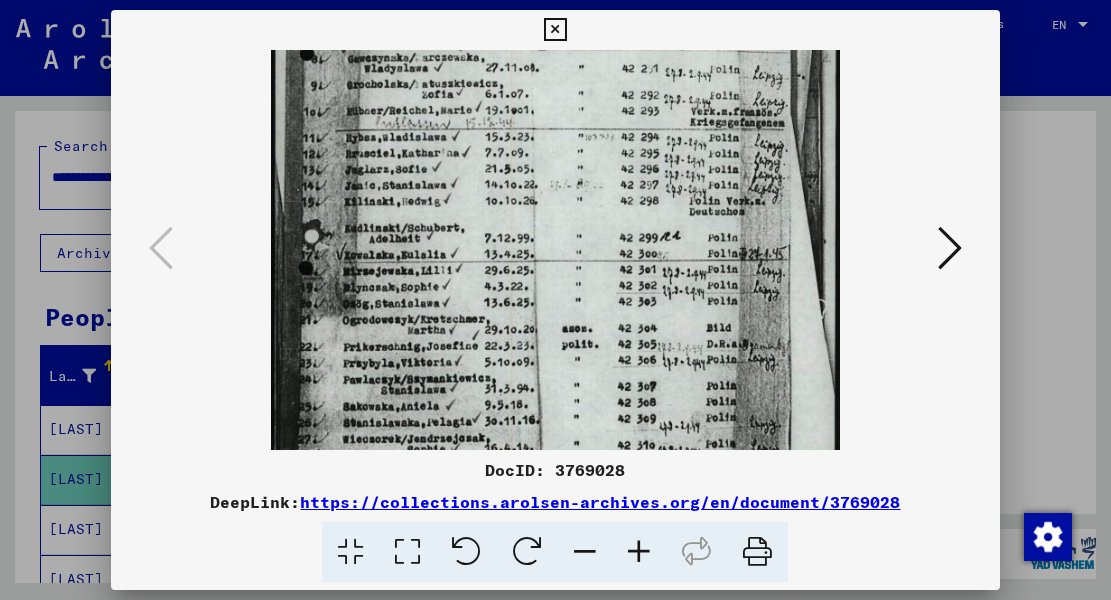 click at bounding box center [555, 300] 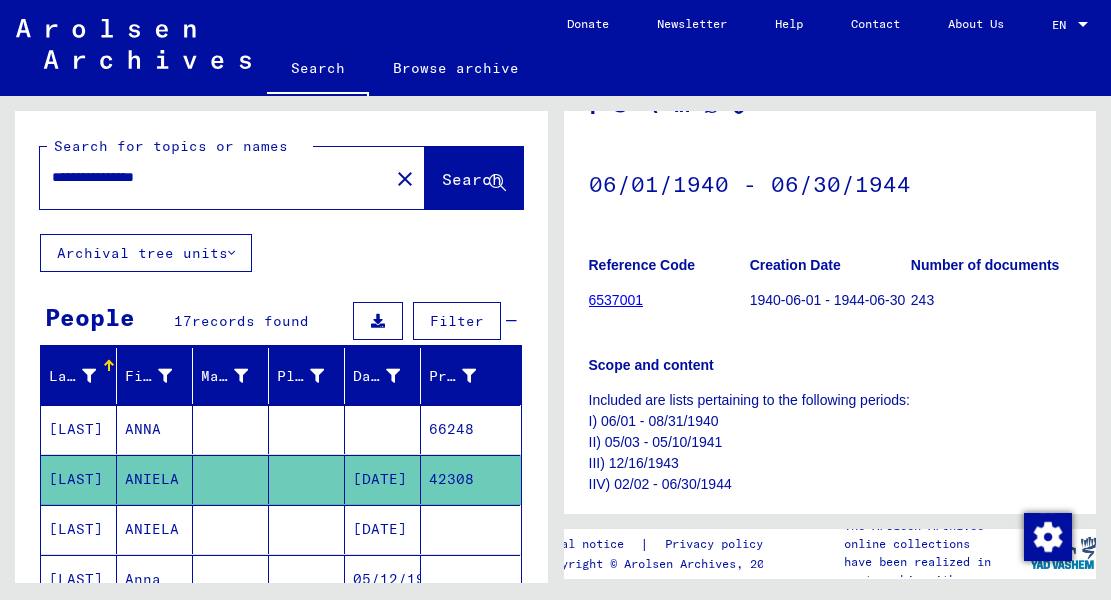 scroll, scrollTop: 0, scrollLeft: 0, axis: both 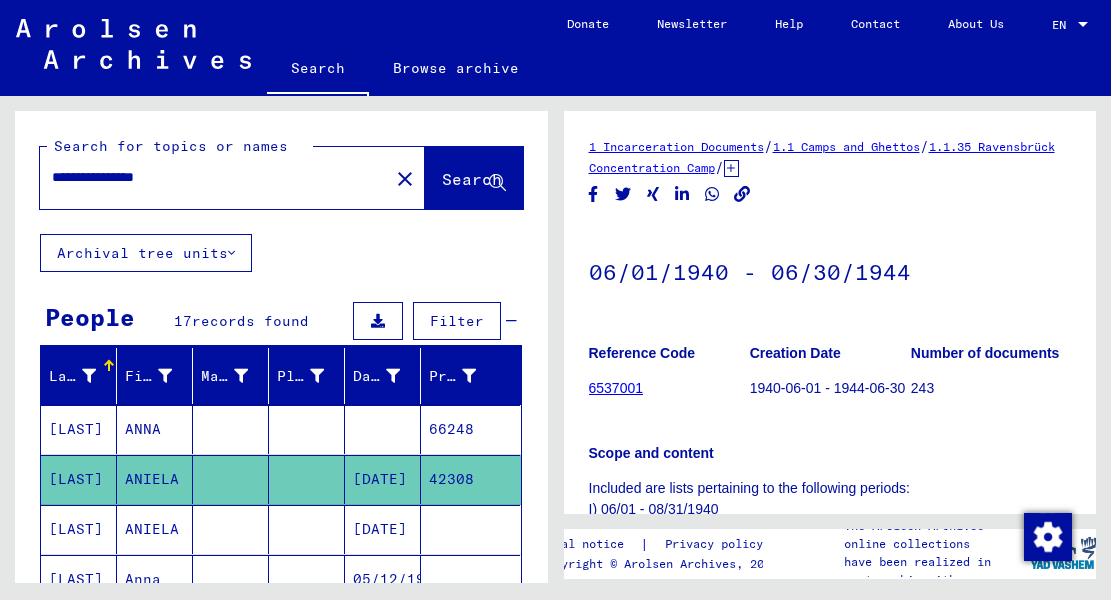 click 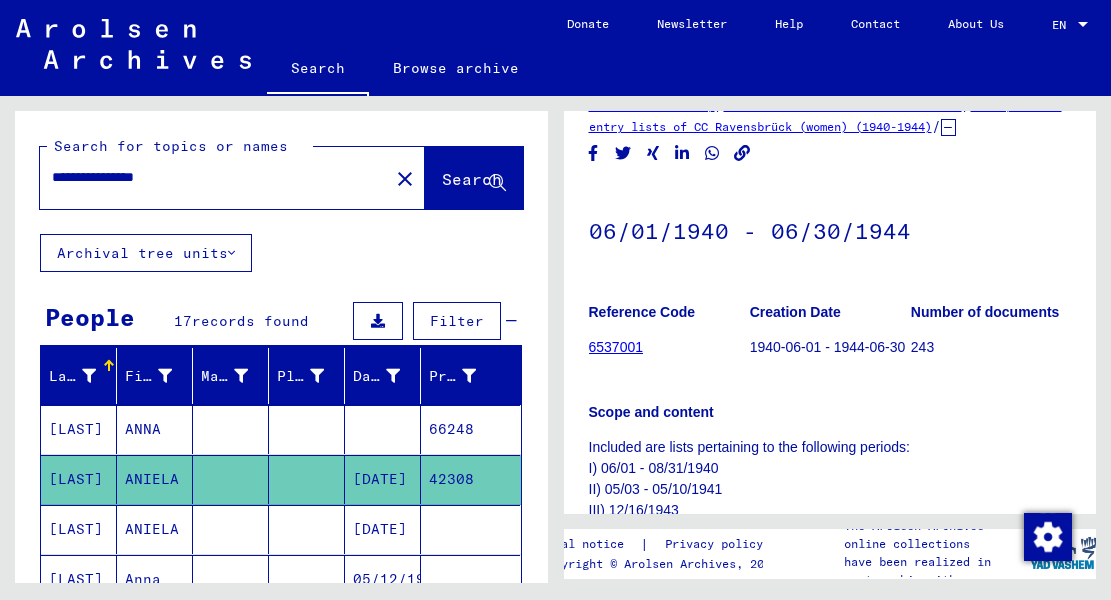 scroll, scrollTop: 0, scrollLeft: 0, axis: both 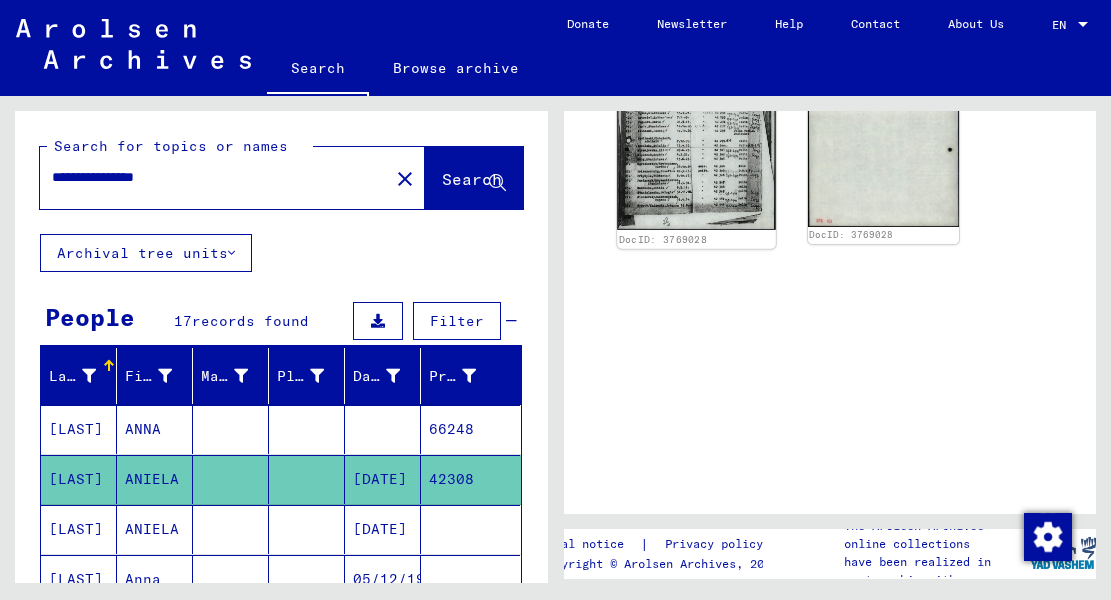 click 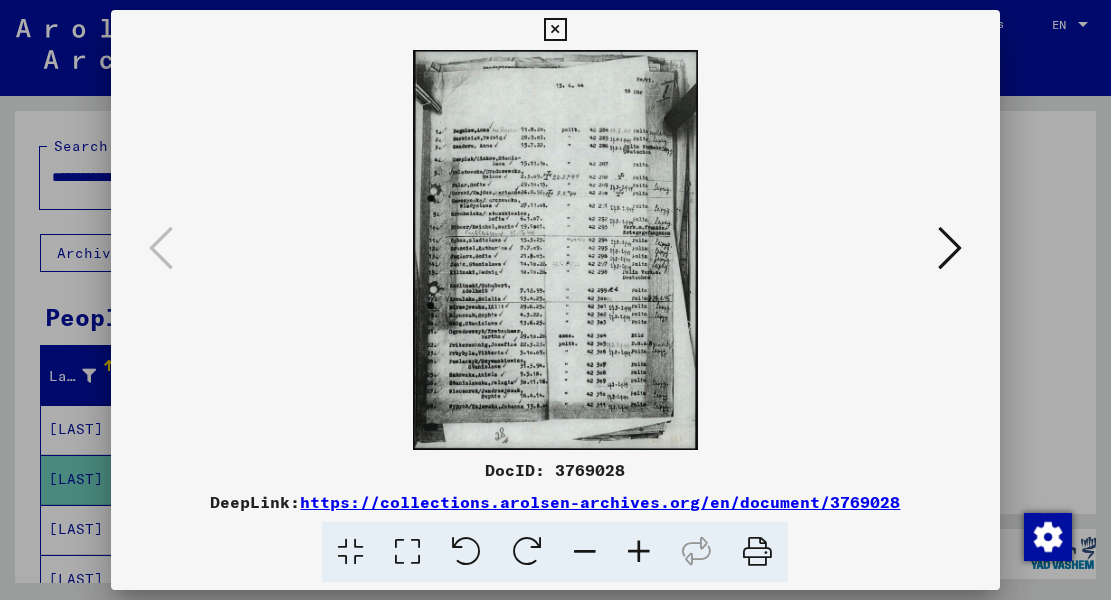 click at bounding box center (757, 552) 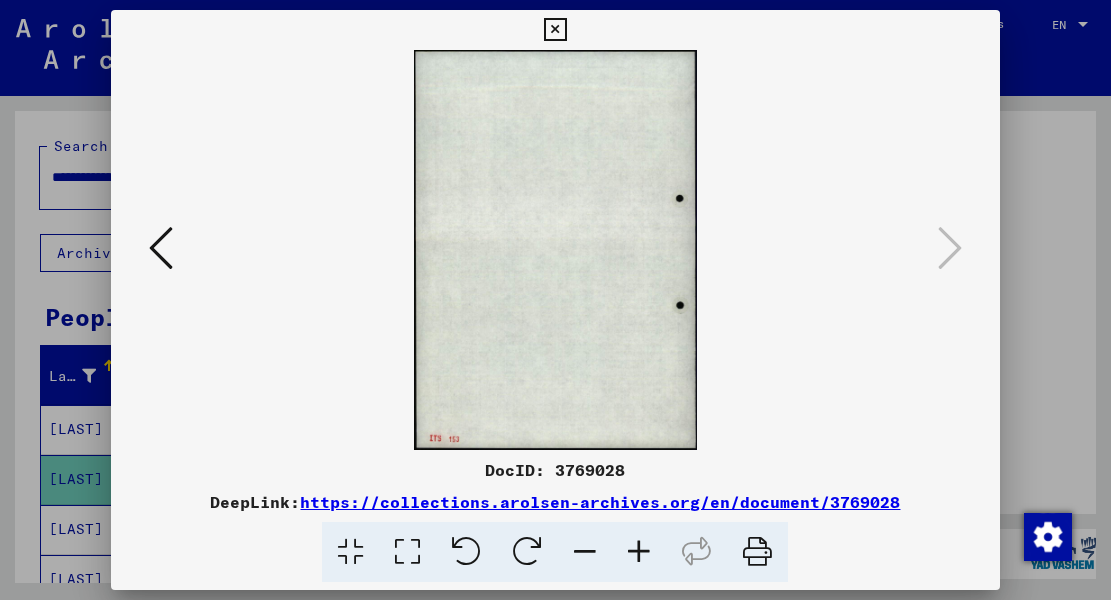 click at bounding box center [161, 248] 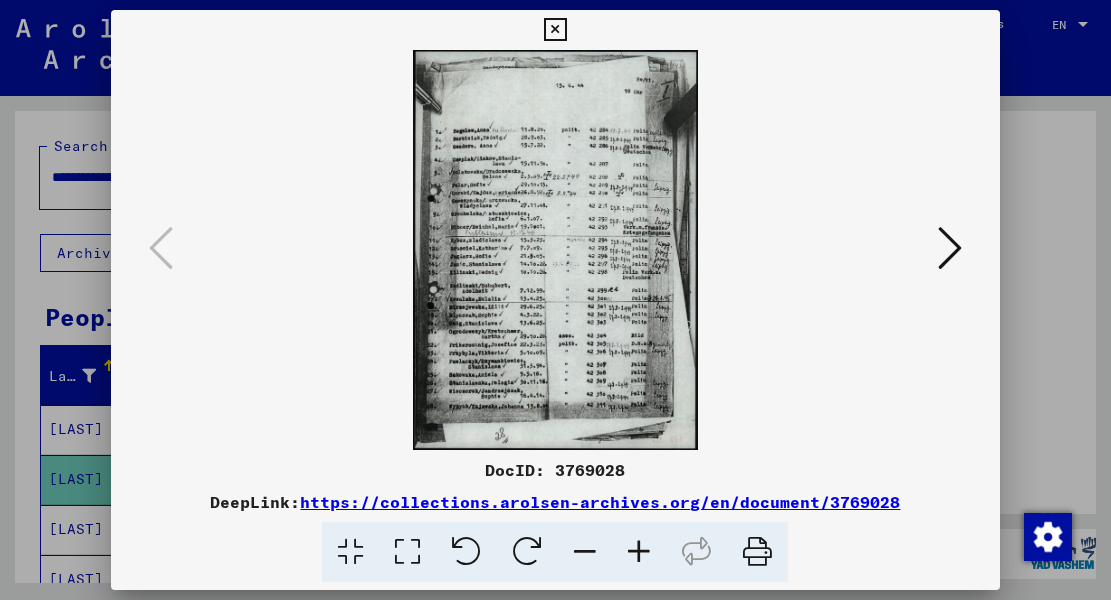 click at bounding box center (161, 248) 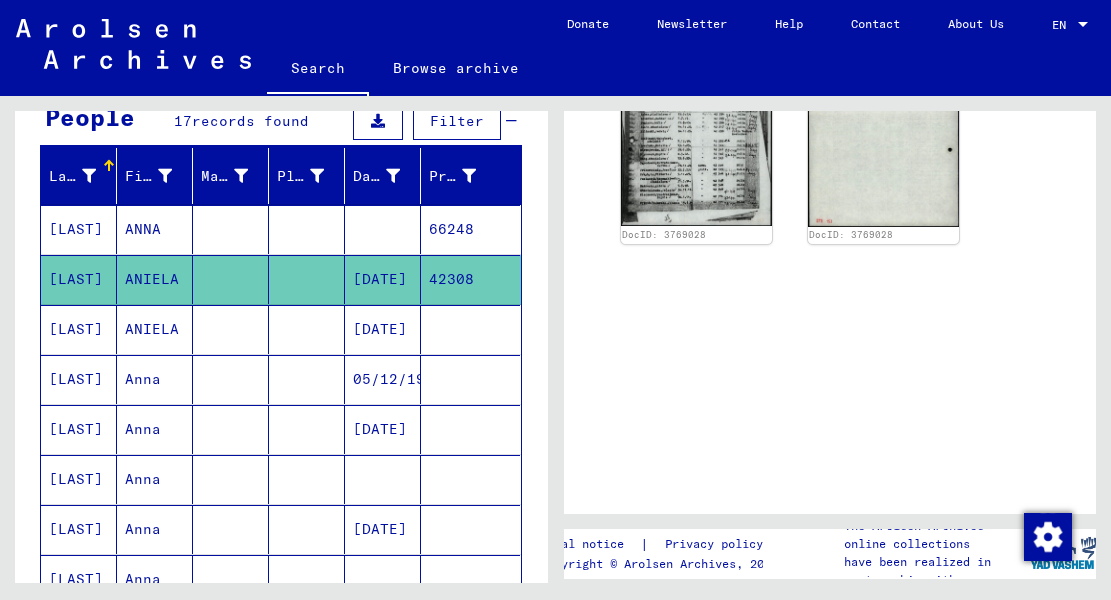 scroll, scrollTop: 244, scrollLeft: 0, axis: vertical 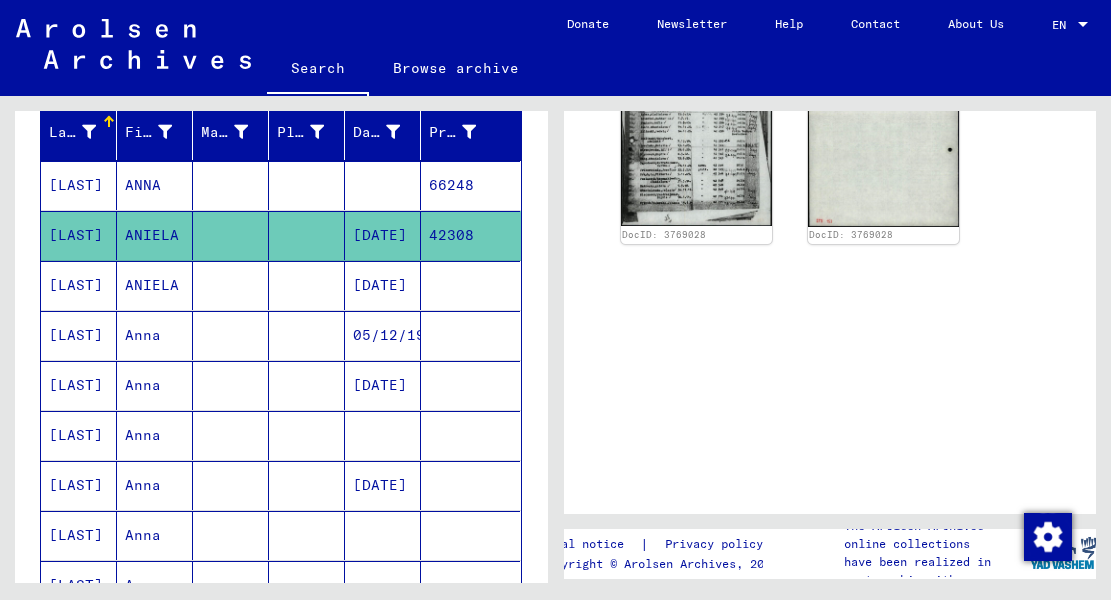 click on "[DATE]" at bounding box center (383, 335) 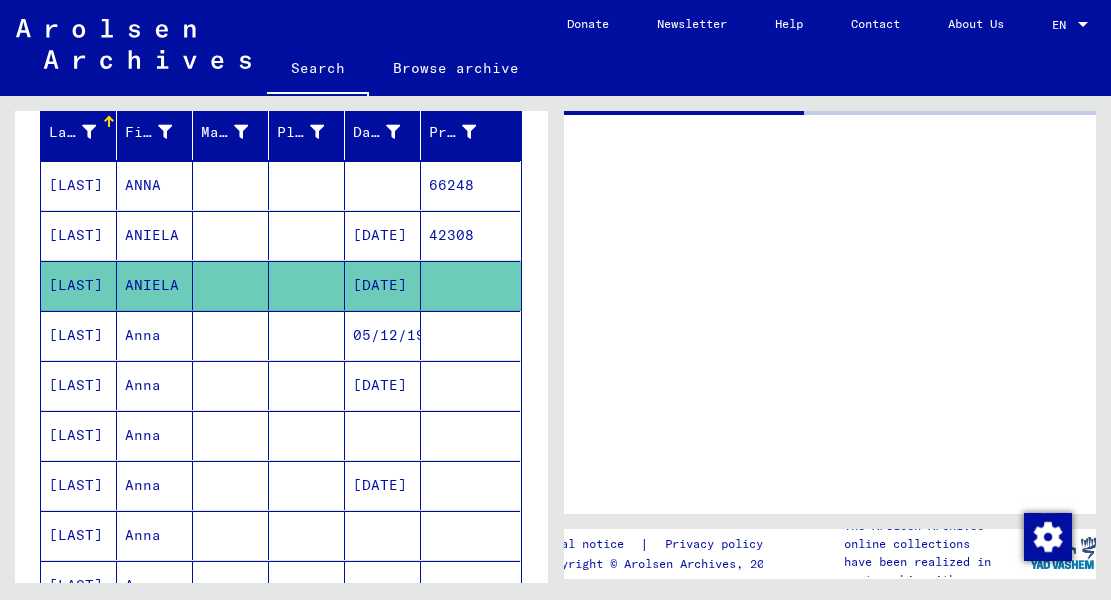 scroll, scrollTop: 0, scrollLeft: 0, axis: both 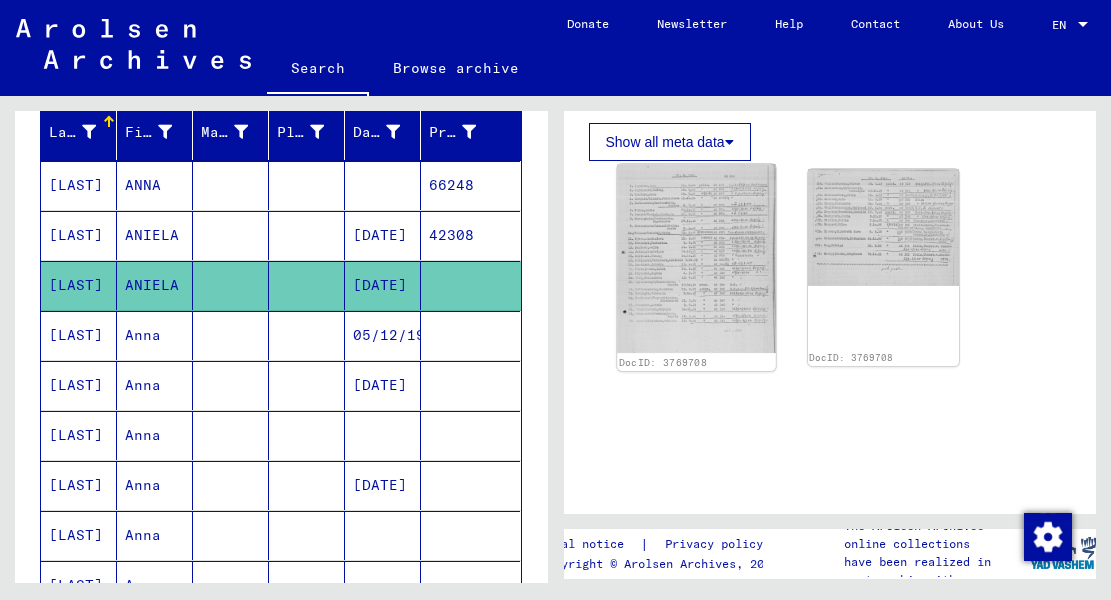 click 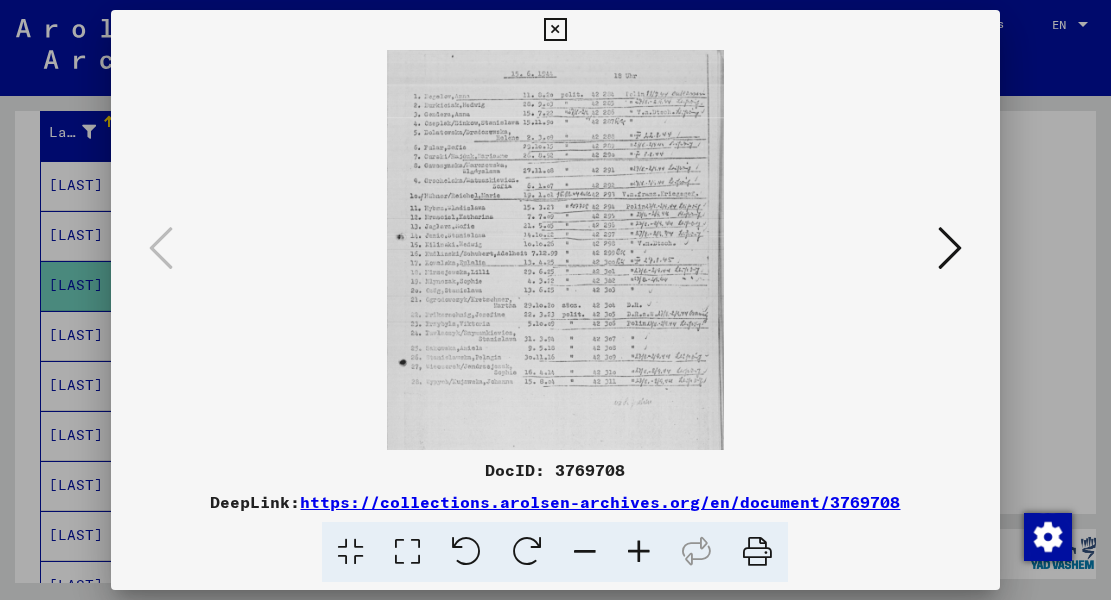 click at bounding box center (757, 552) 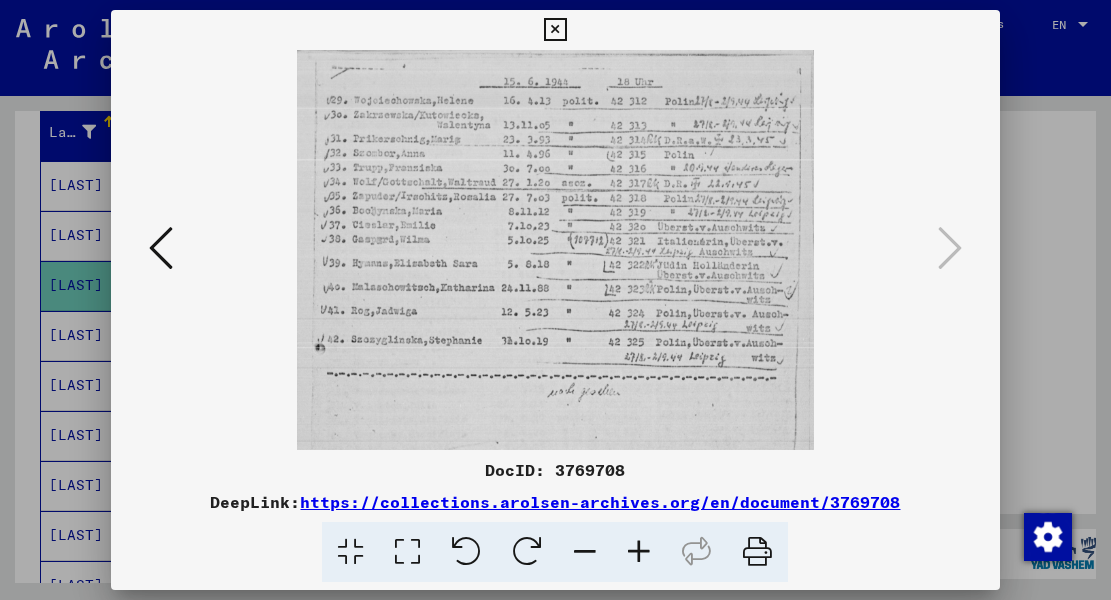 click at bounding box center [757, 552] 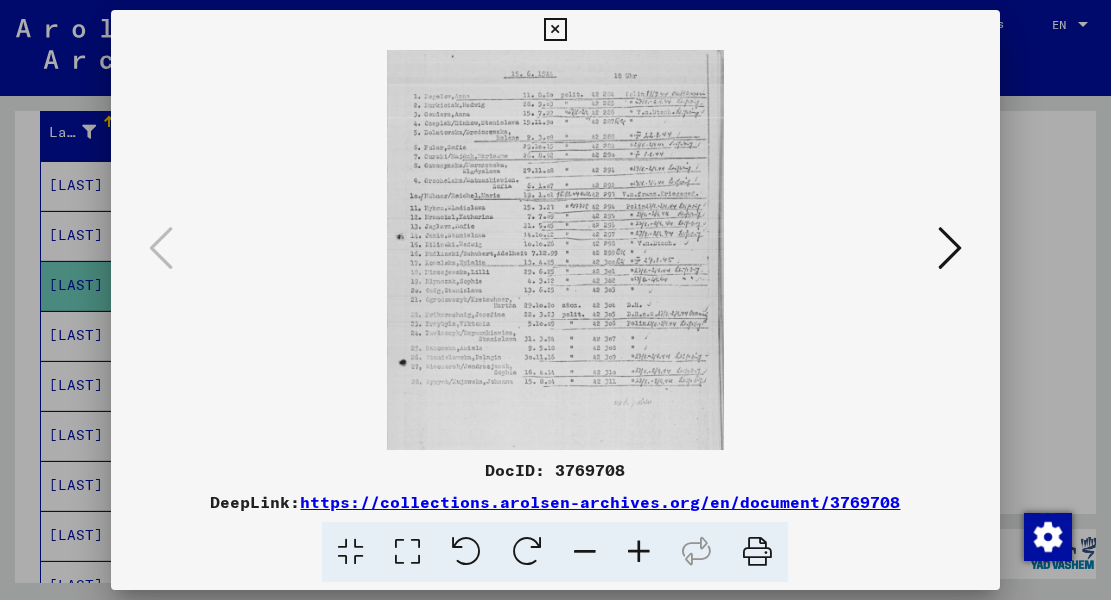 click at bounding box center [555, 300] 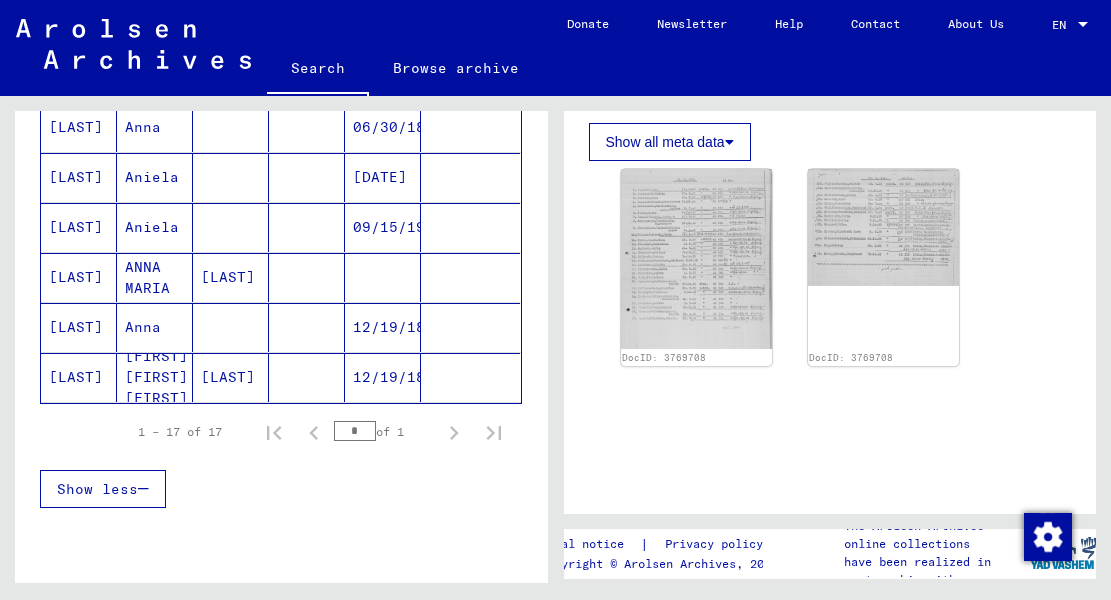 scroll, scrollTop: 886, scrollLeft: 0, axis: vertical 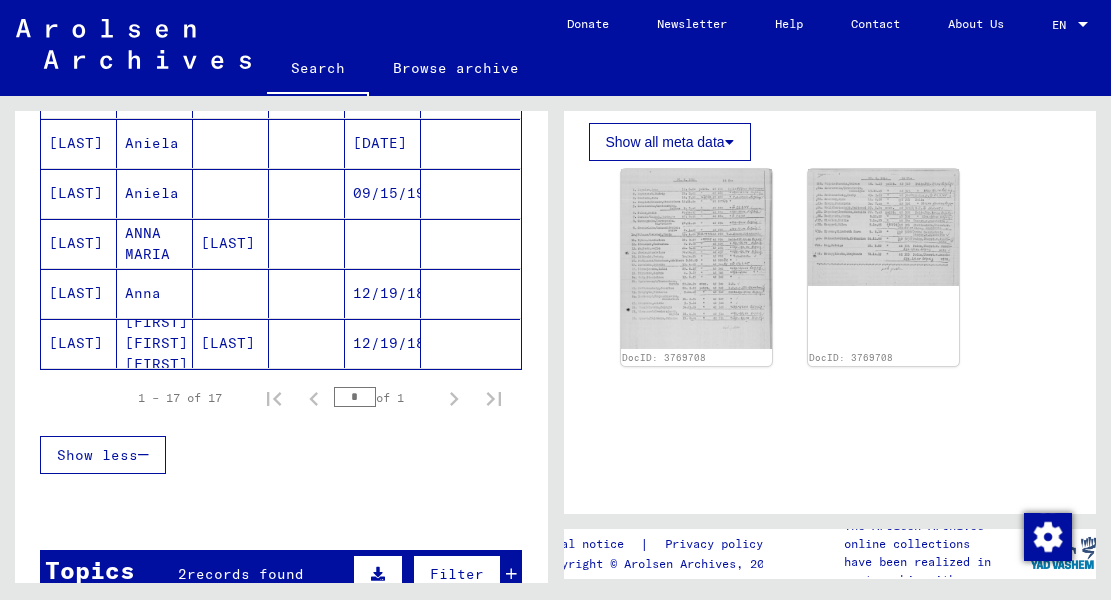 click on "[DATE]" at bounding box center (383, 193) 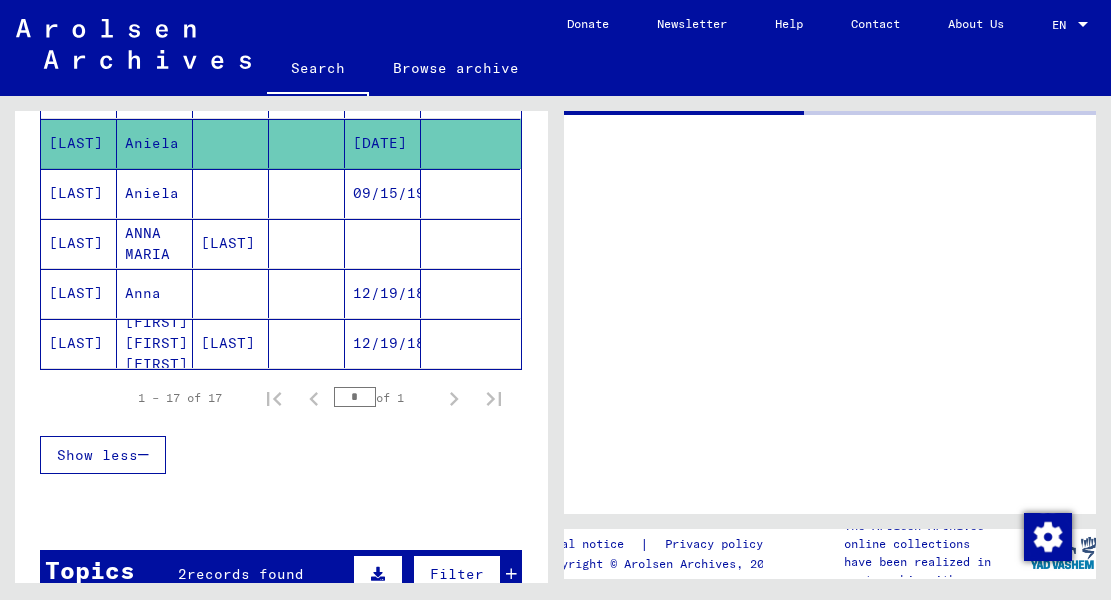 scroll, scrollTop: 0, scrollLeft: 0, axis: both 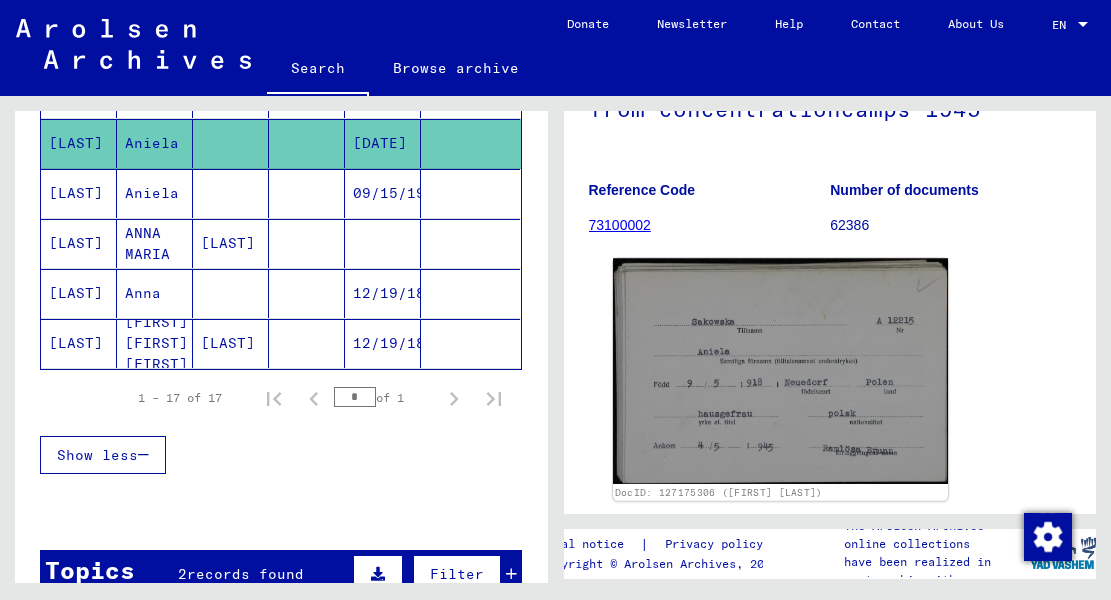click 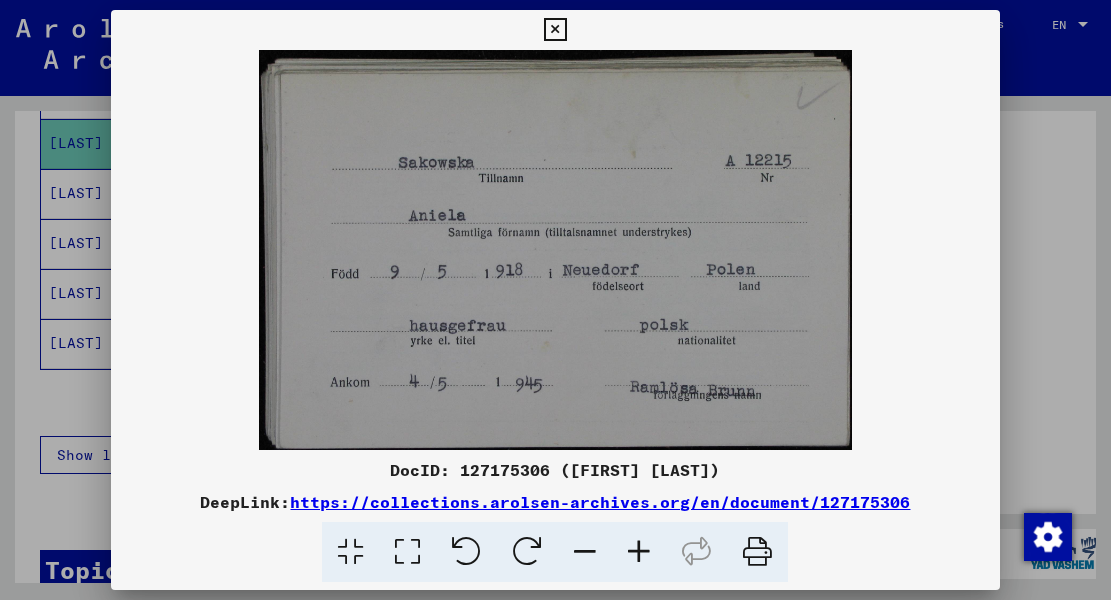click at bounding box center (555, 300) 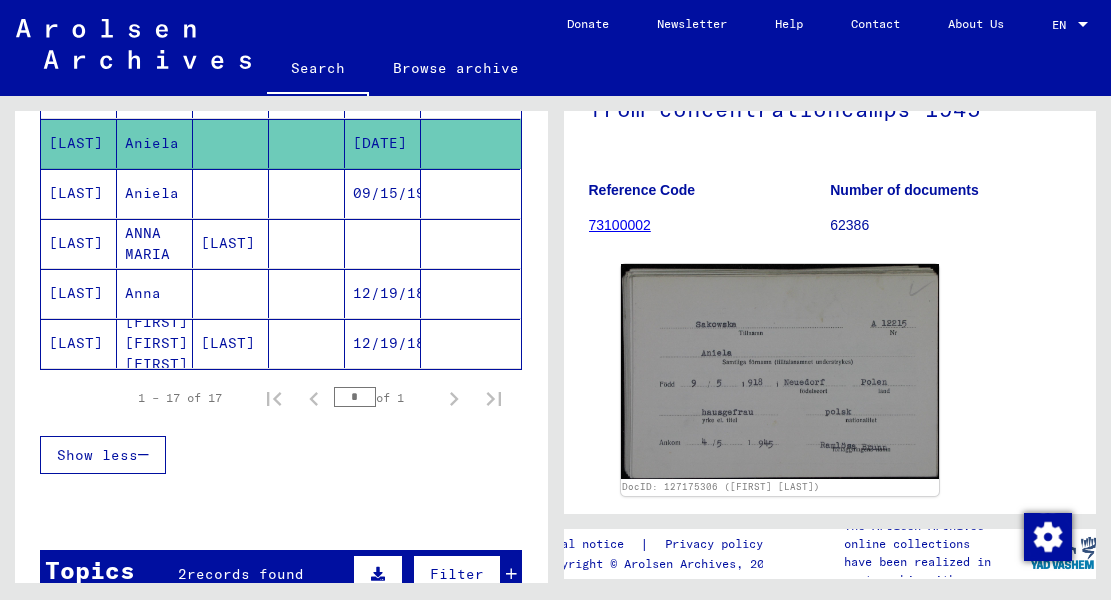 click at bounding box center (307, 243) 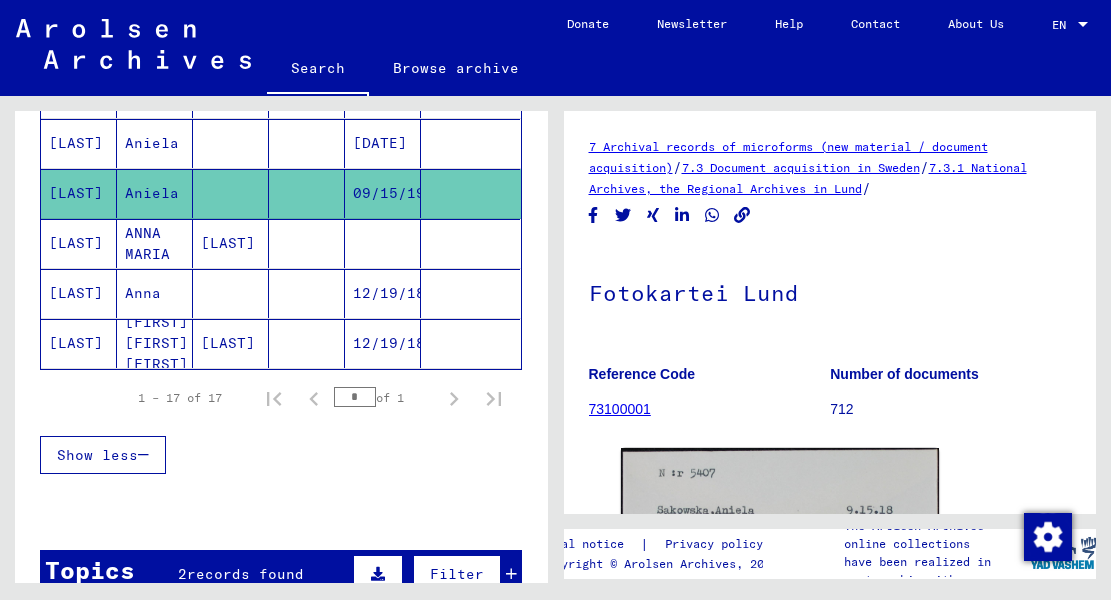 scroll, scrollTop: 0, scrollLeft: 0, axis: both 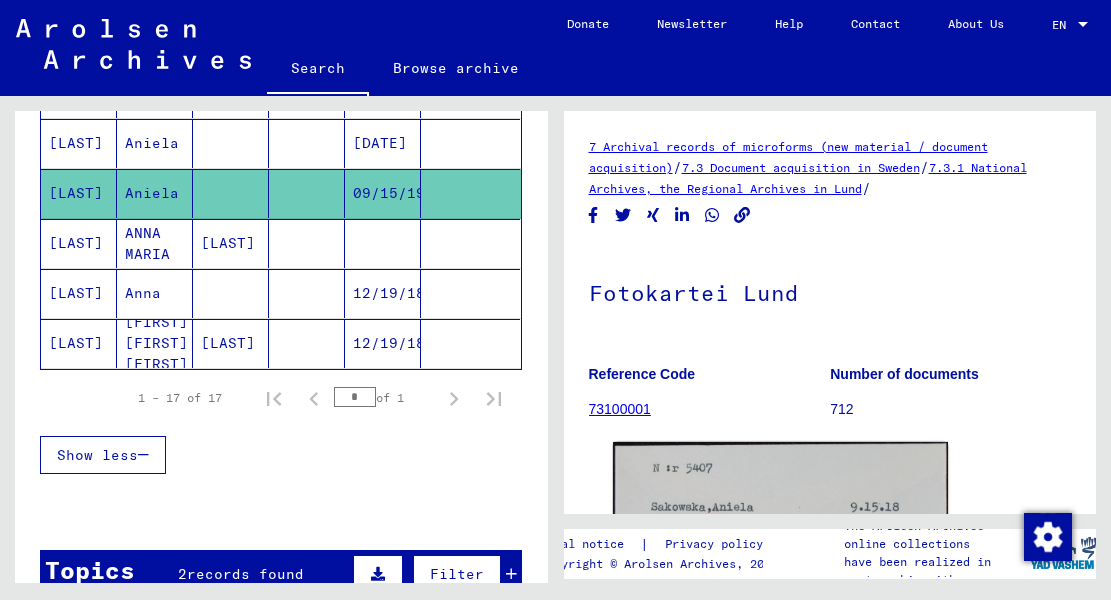 click 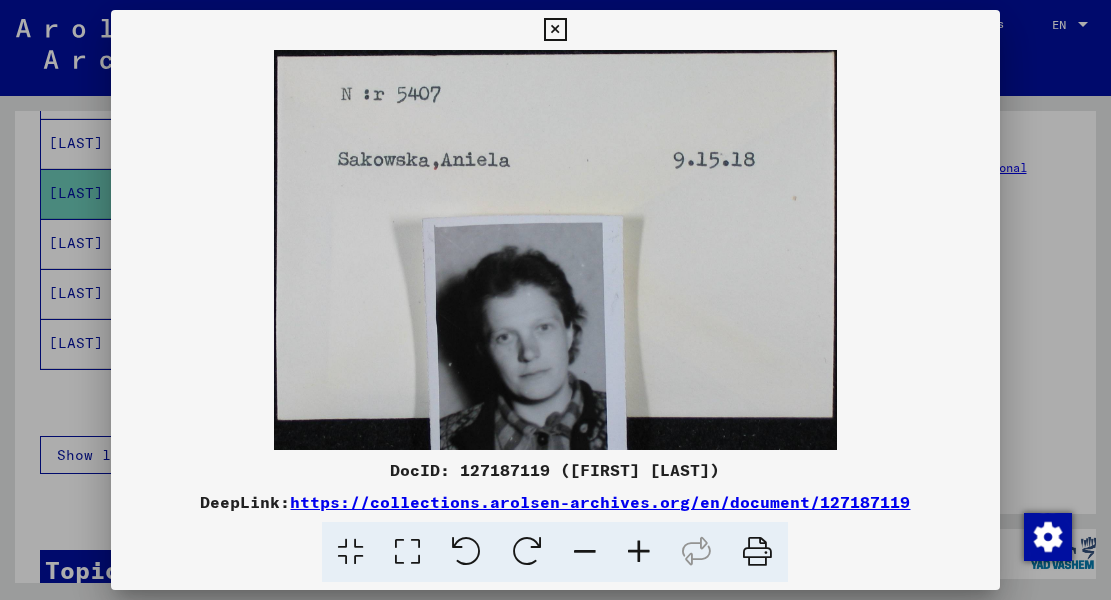 drag, startPoint x: 724, startPoint y: 471, endPoint x: 454, endPoint y: 476, distance: 270.0463 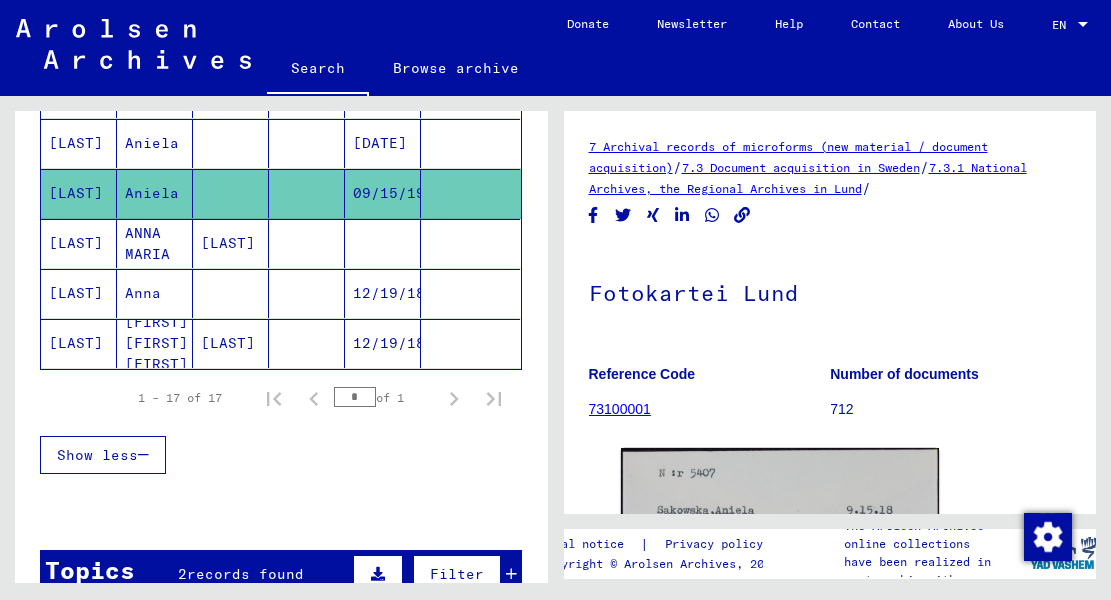 click 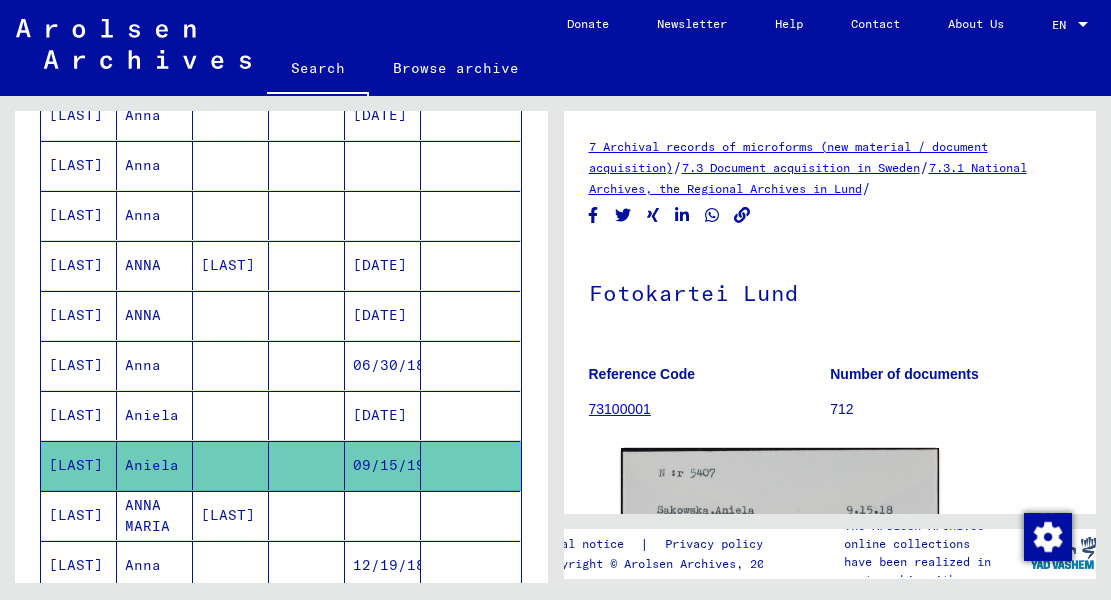 scroll, scrollTop: 0, scrollLeft: 0, axis: both 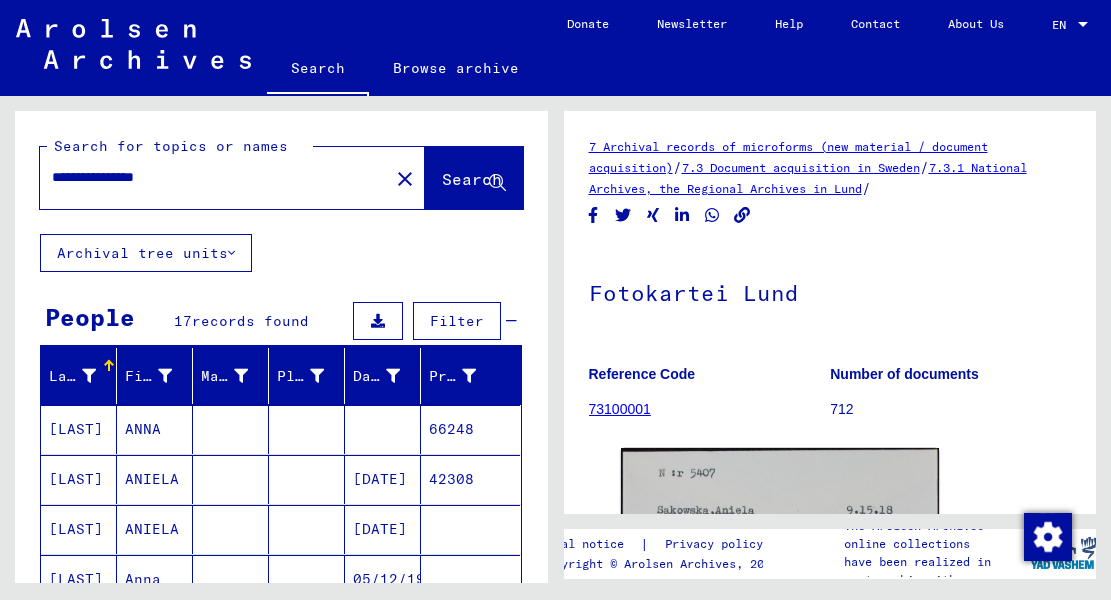 drag, startPoint x: 120, startPoint y: 179, endPoint x: 24, endPoint y: 181, distance: 96.02083 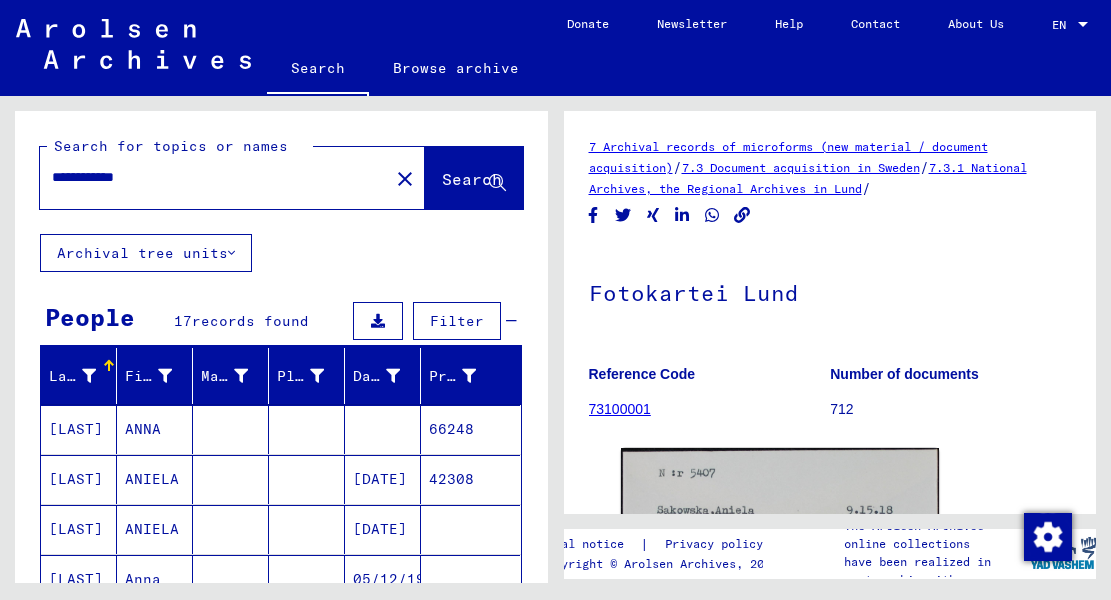 click on "**********" at bounding box center (214, 177) 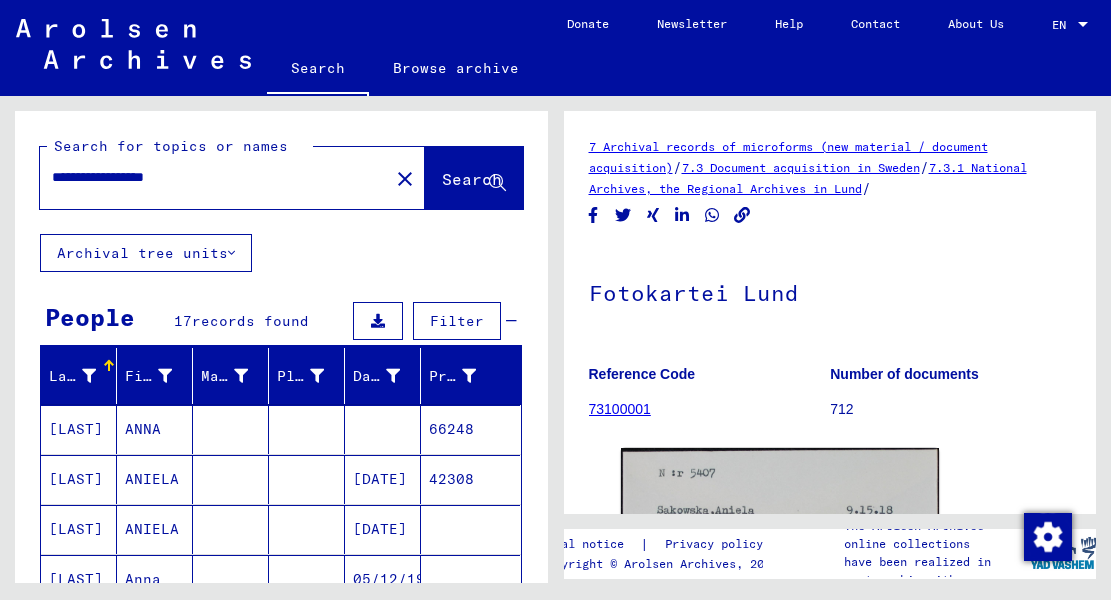 type on "**********" 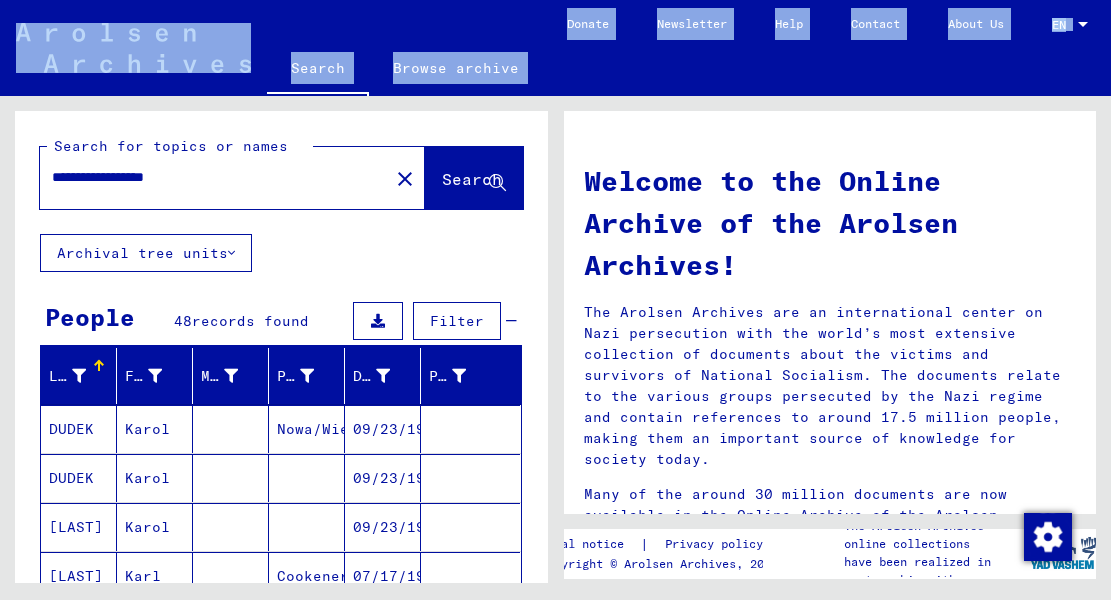 drag, startPoint x: 274, startPoint y: 37, endPoint x: 261, endPoint y: -249, distance: 286.2953 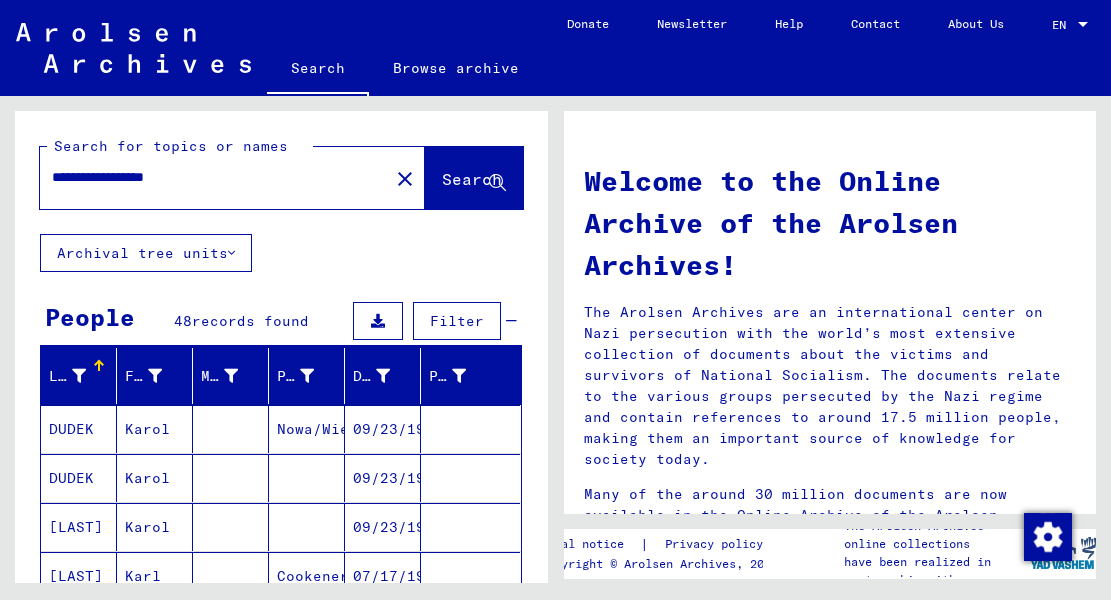 click on "**********" 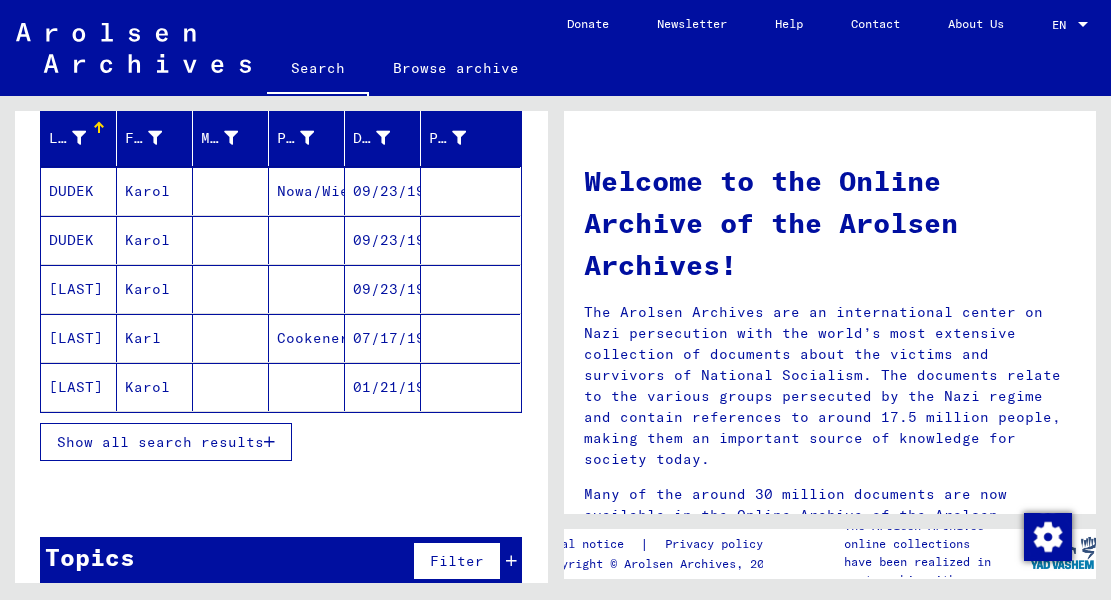 scroll, scrollTop: 265, scrollLeft: 0, axis: vertical 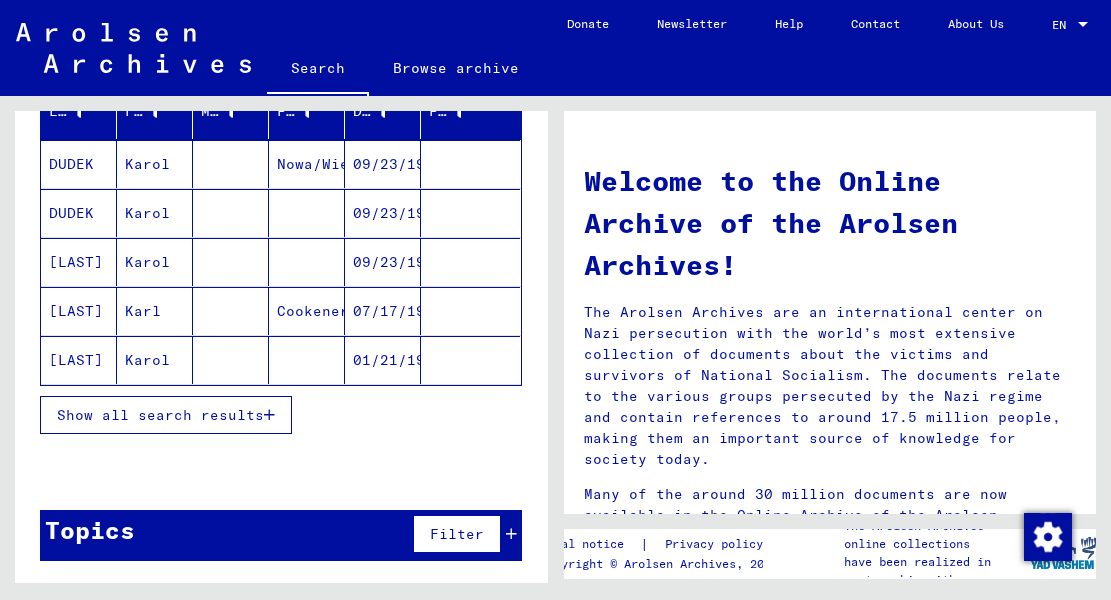 click at bounding box center [269, 415] 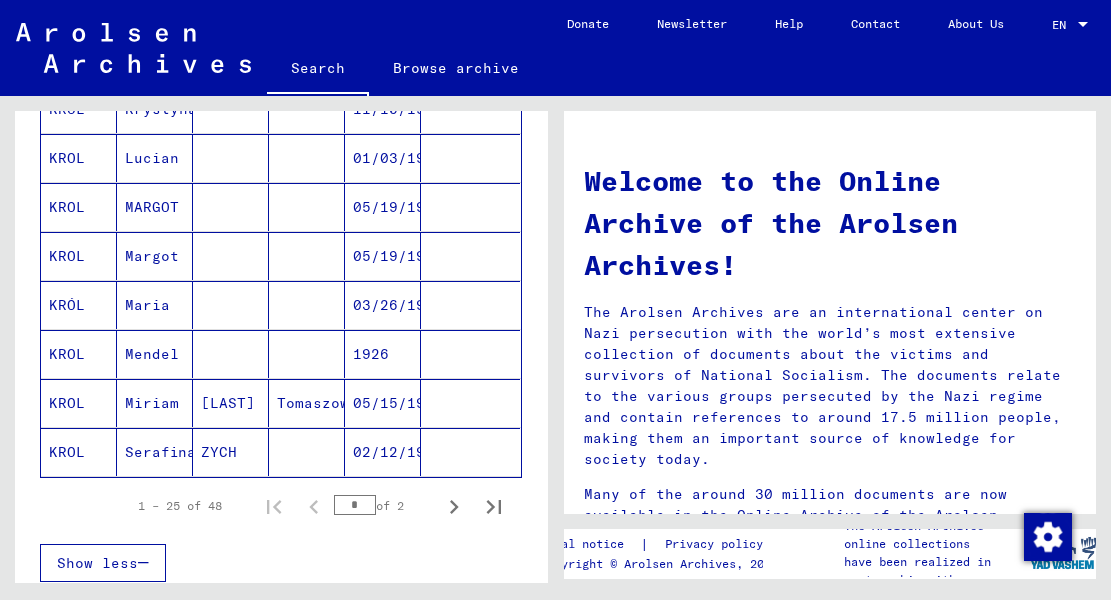 scroll, scrollTop: 1238, scrollLeft: 0, axis: vertical 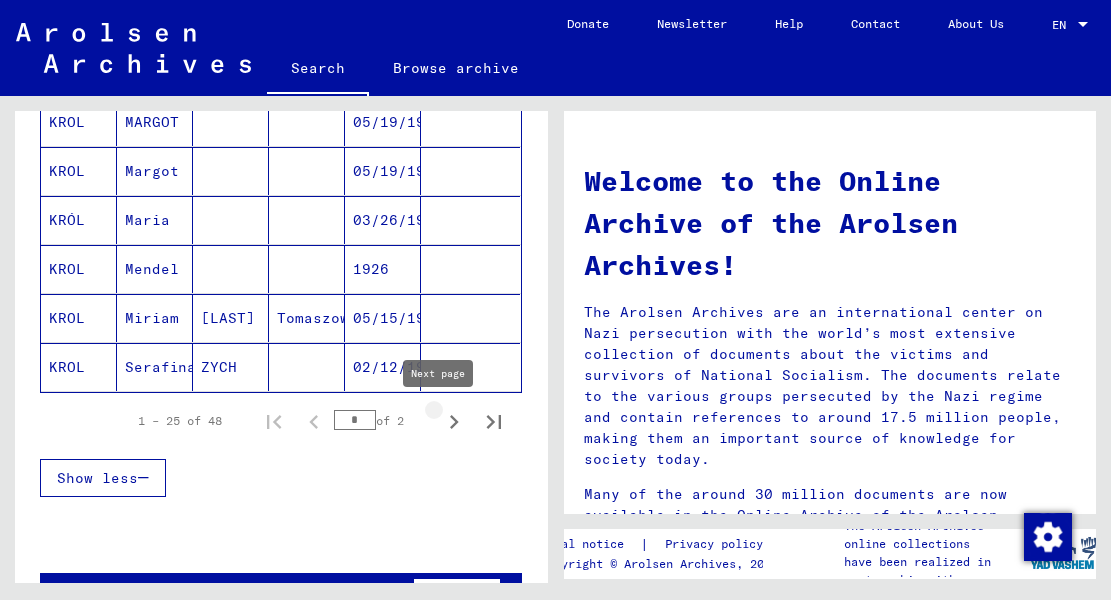 click 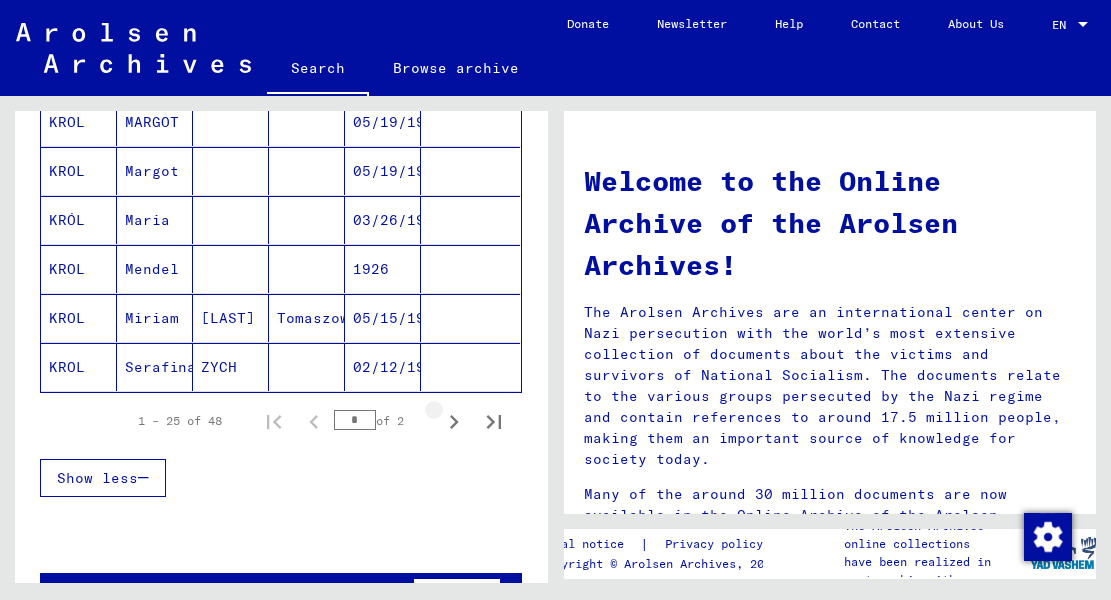 scroll, scrollTop: 1203, scrollLeft: 0, axis: vertical 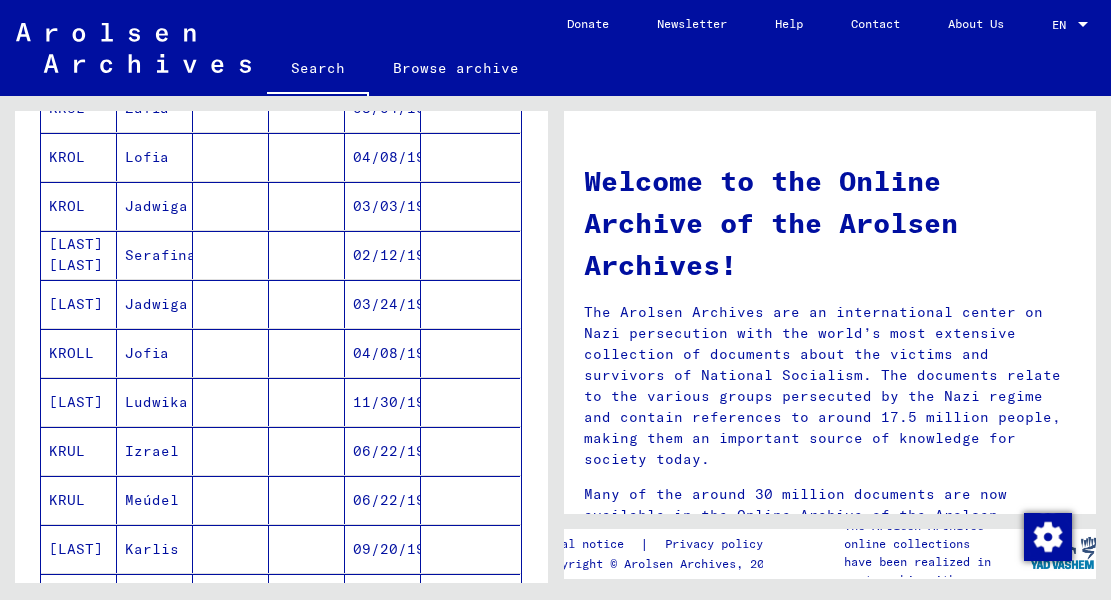 click at bounding box center (231, 353) 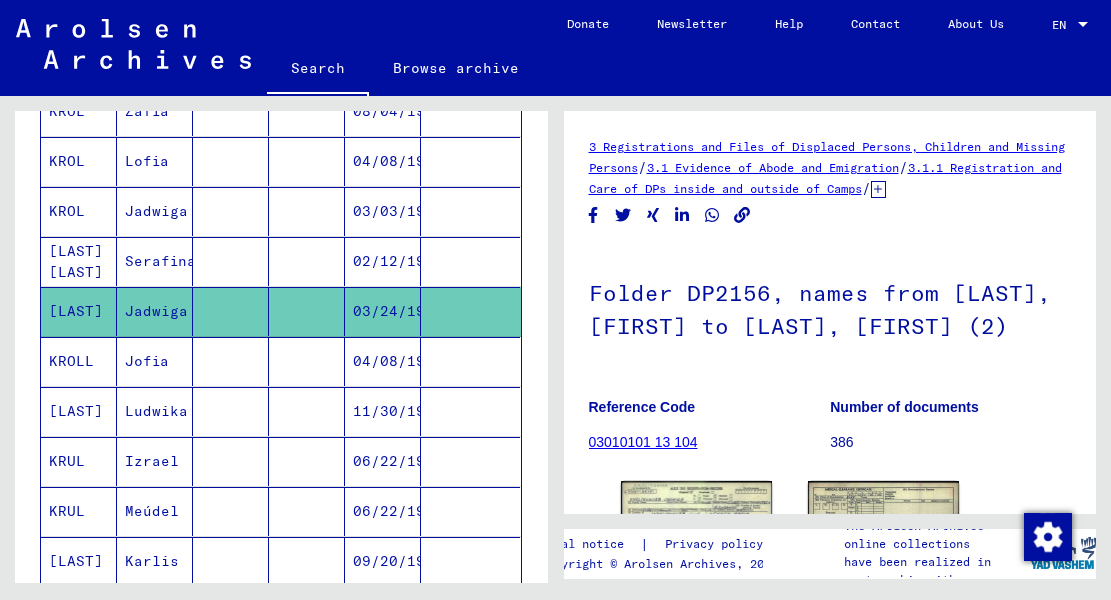 scroll, scrollTop: 0, scrollLeft: 0, axis: both 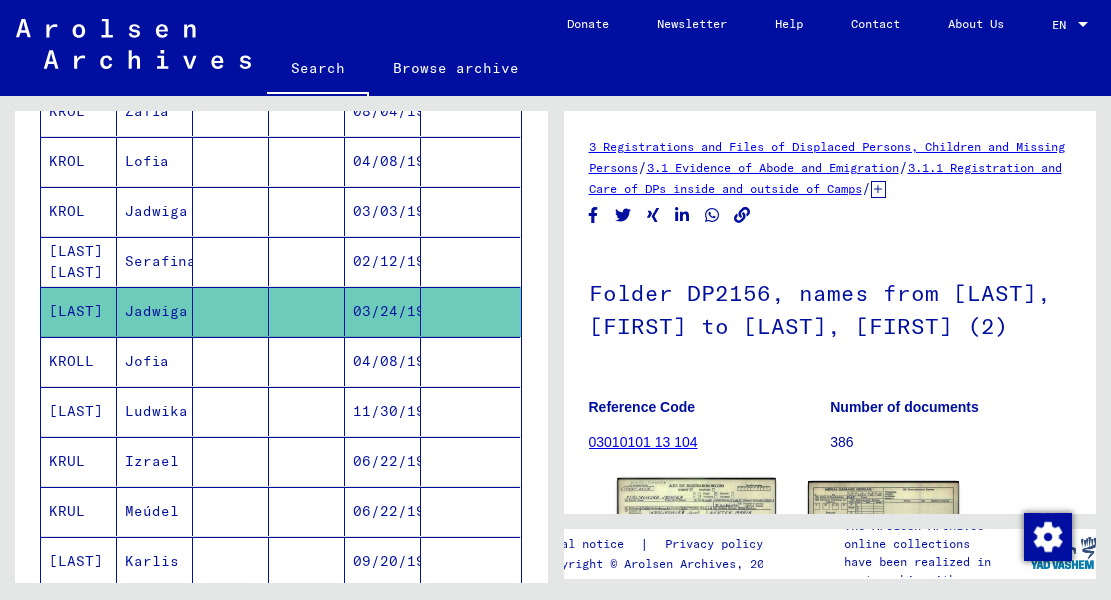 click 